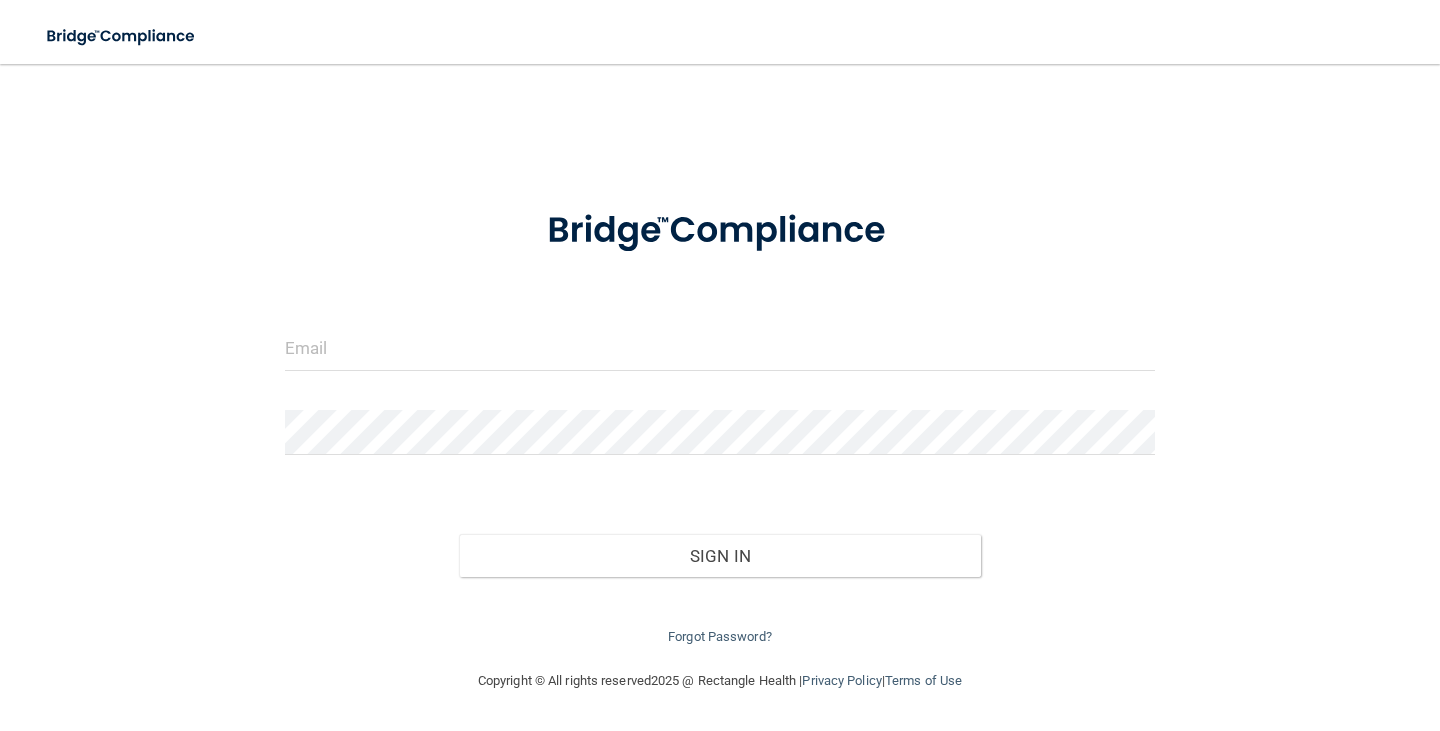 scroll, scrollTop: 0, scrollLeft: 0, axis: both 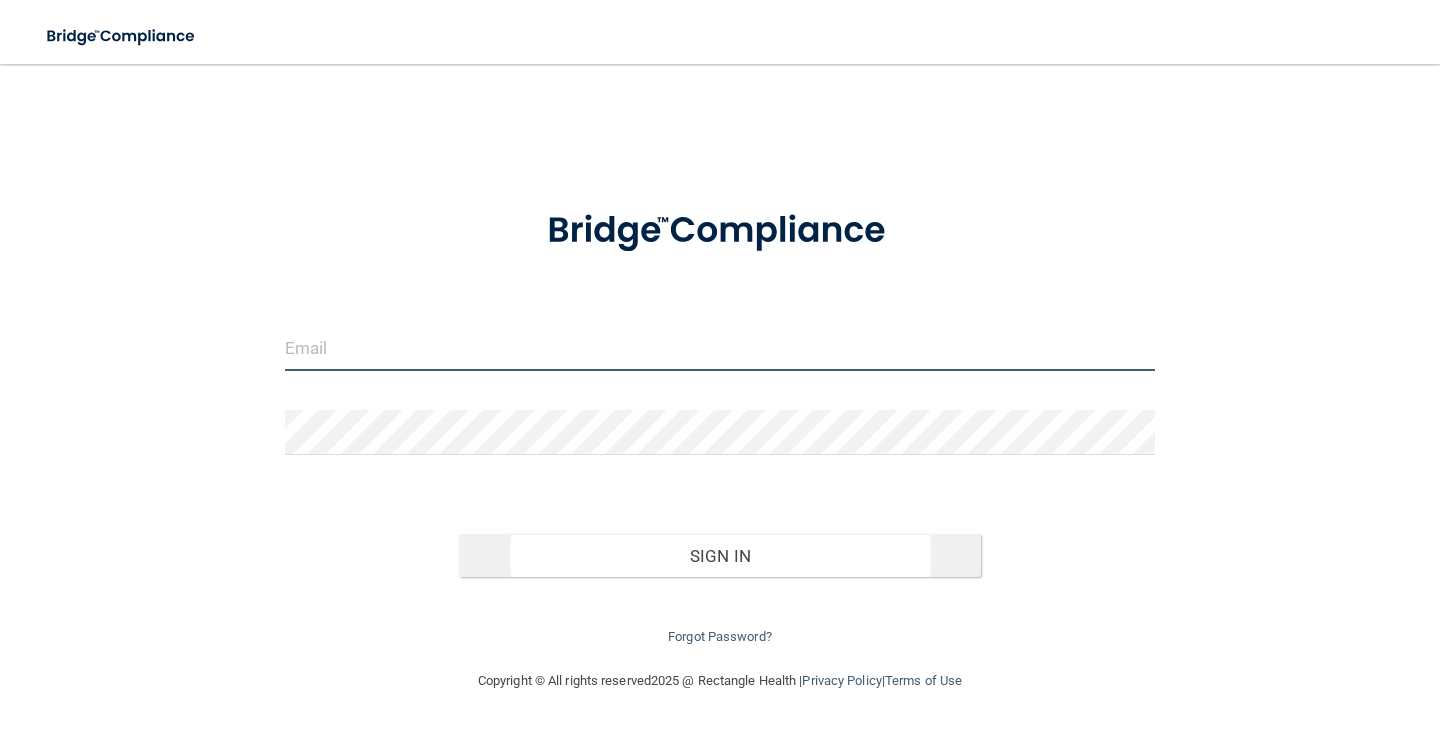 type on "[EMAIL]" 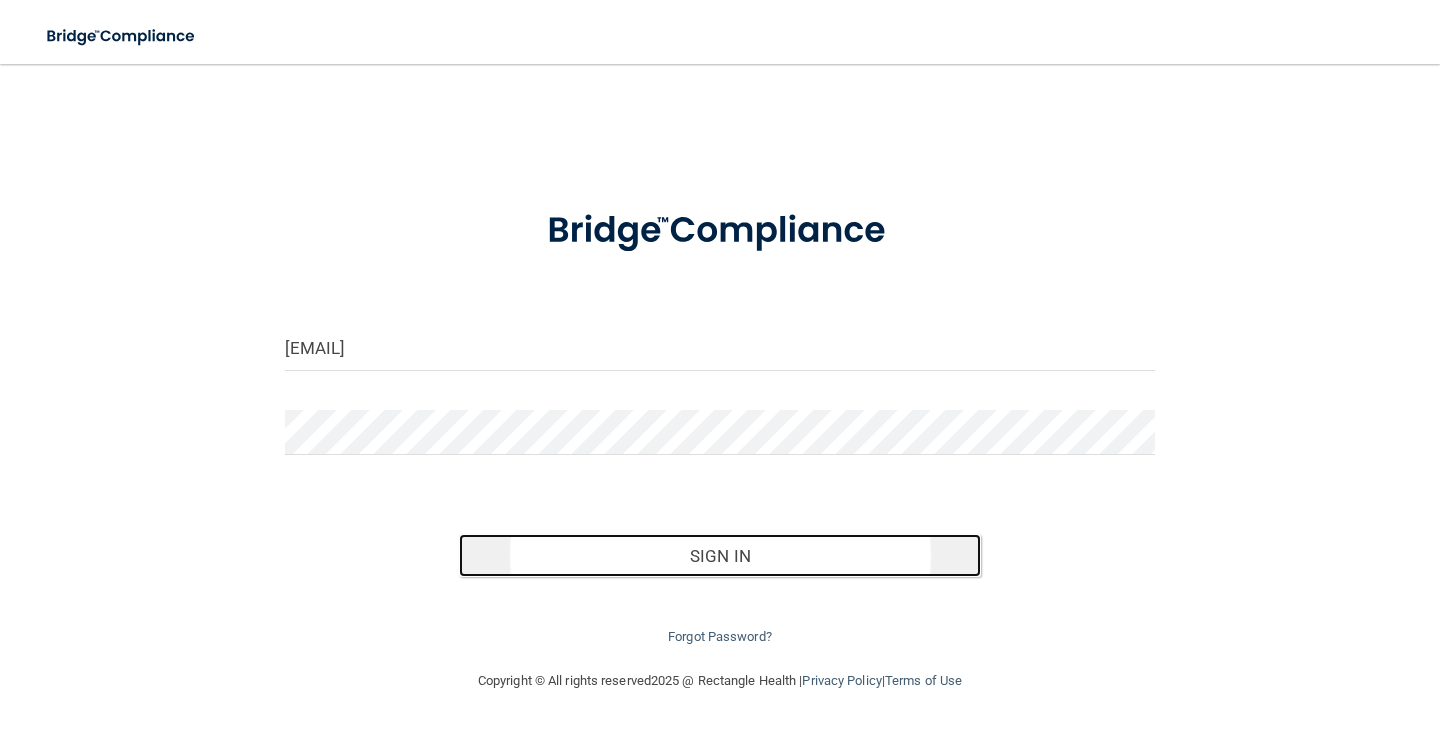click on "Sign In" at bounding box center [720, 556] 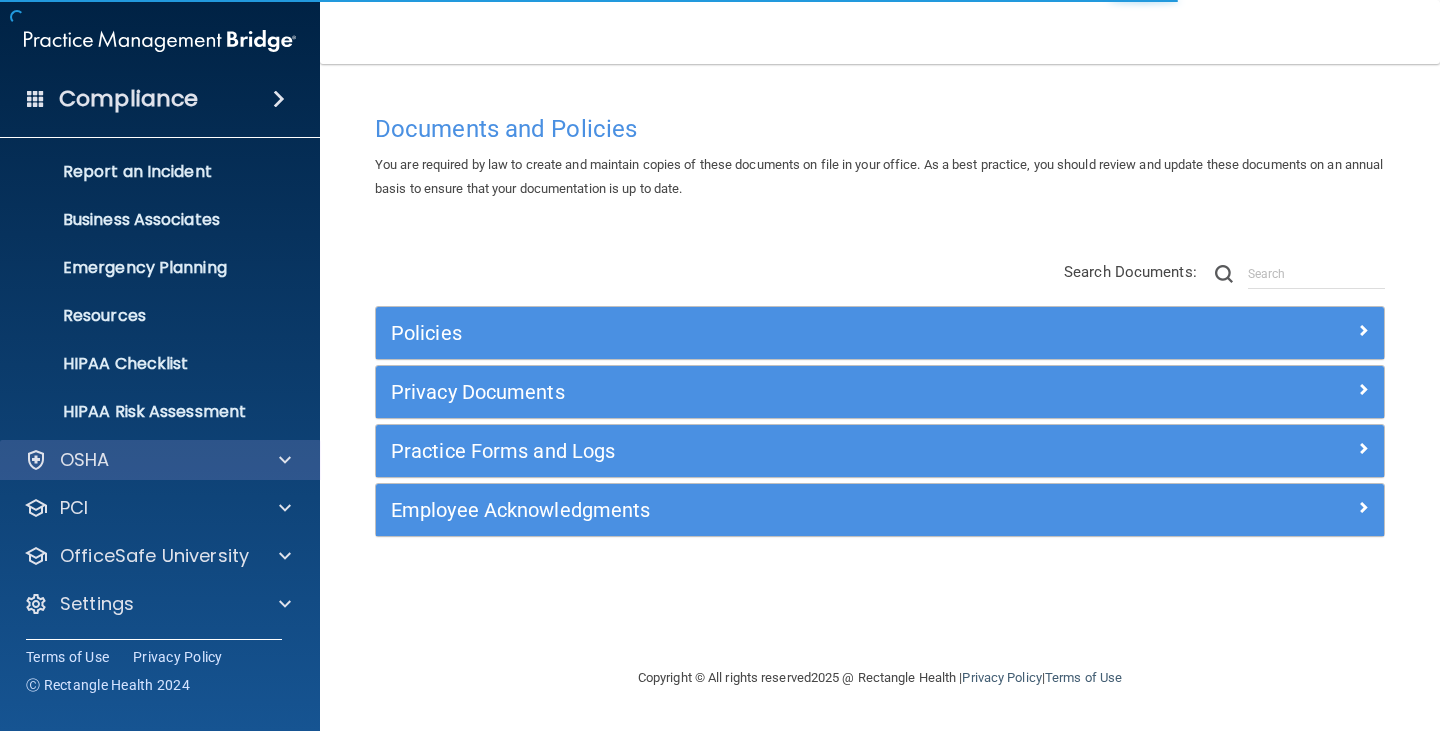 scroll, scrollTop: 99, scrollLeft: 0, axis: vertical 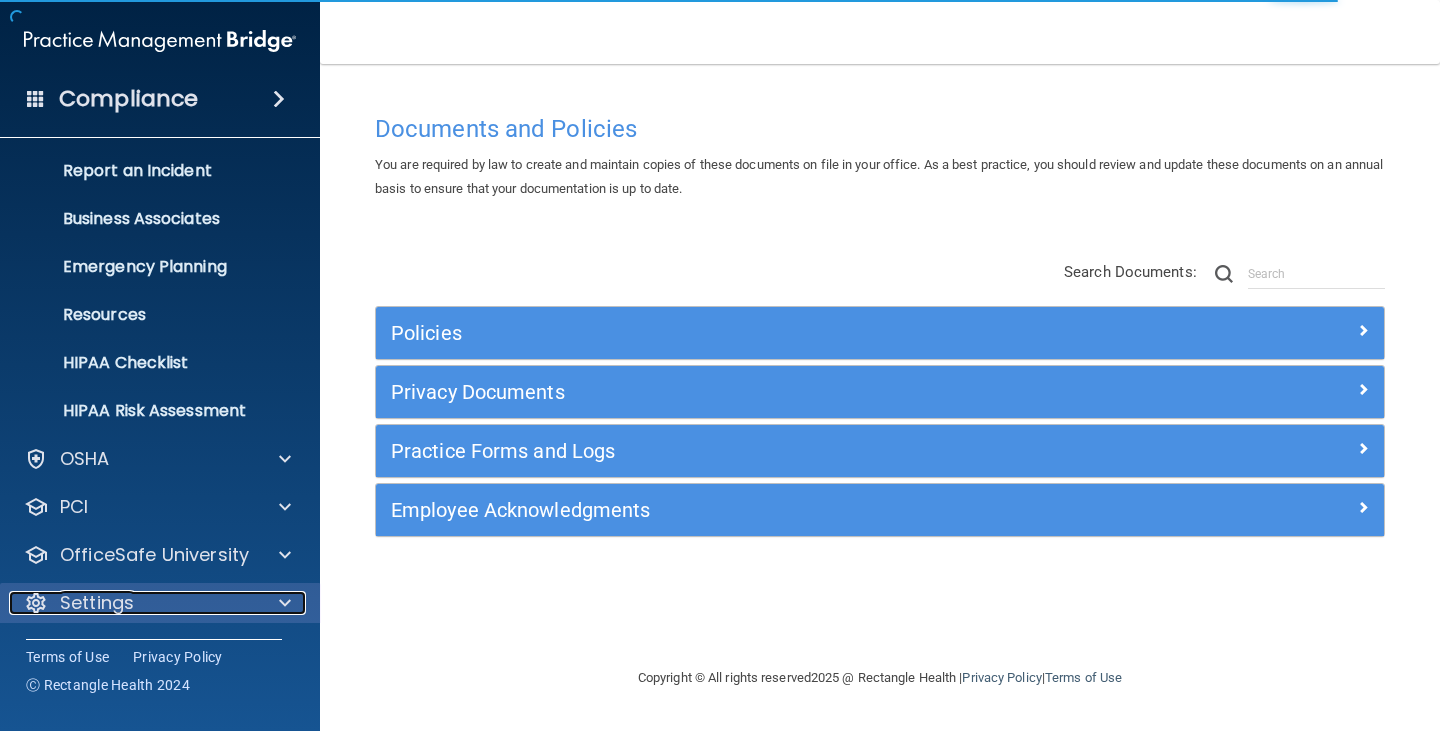 click on "Settings" at bounding box center (97, 603) 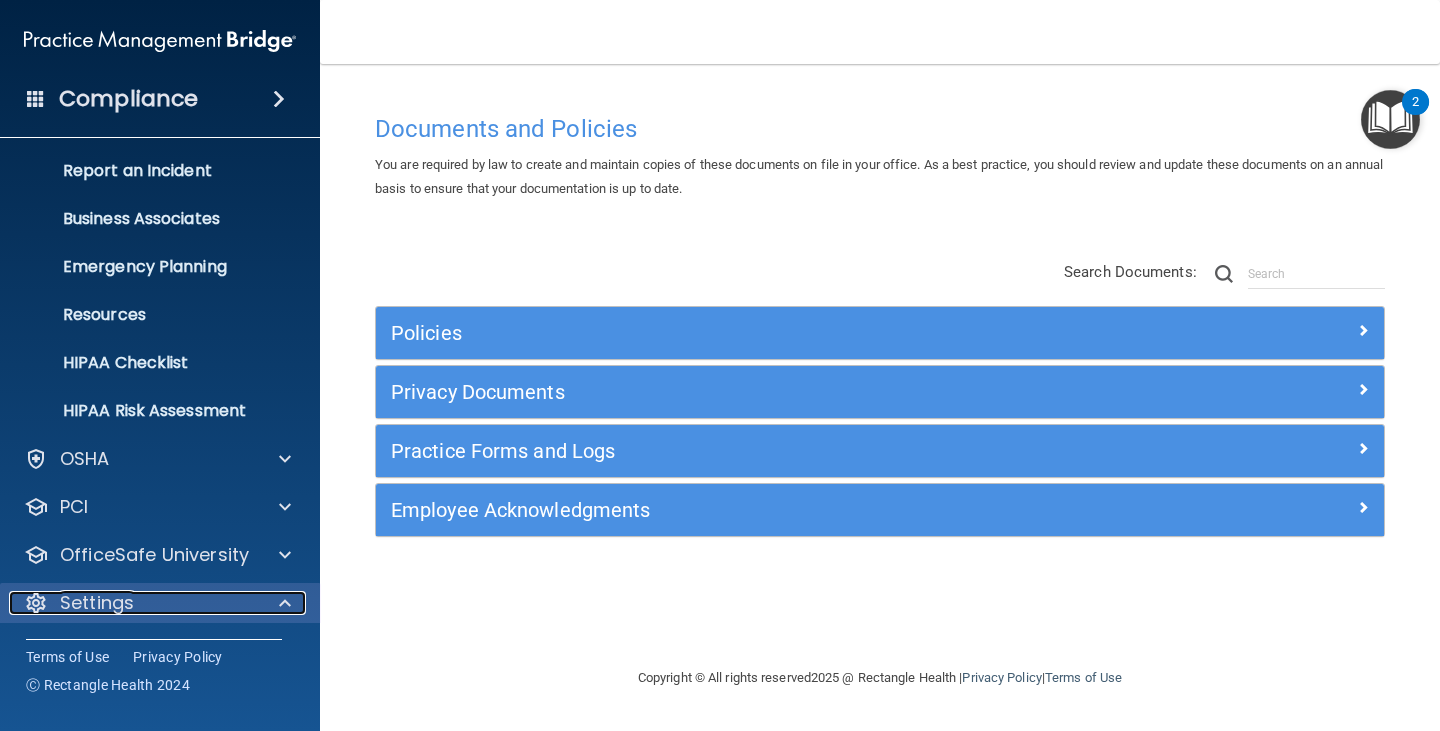 scroll, scrollTop: 291, scrollLeft: 0, axis: vertical 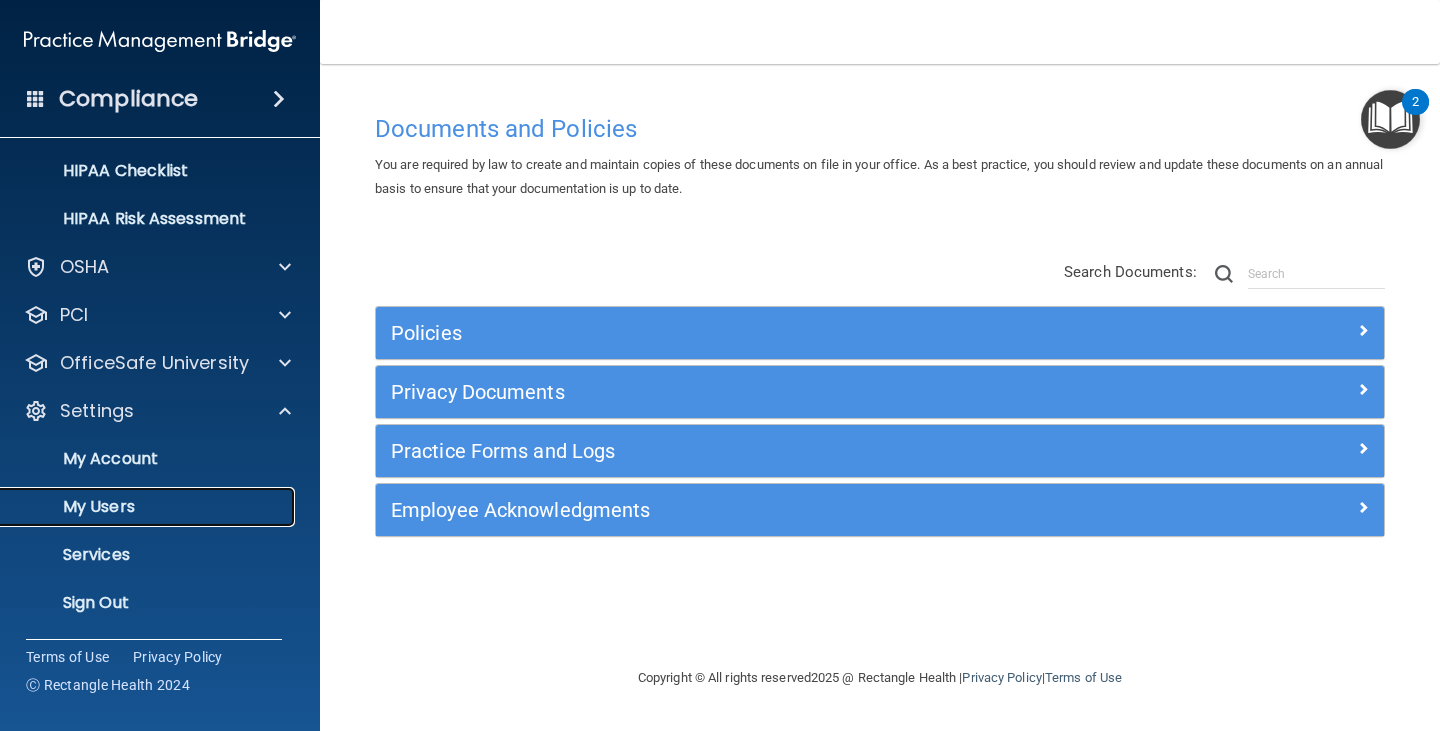 click on "My Users" at bounding box center (149, 507) 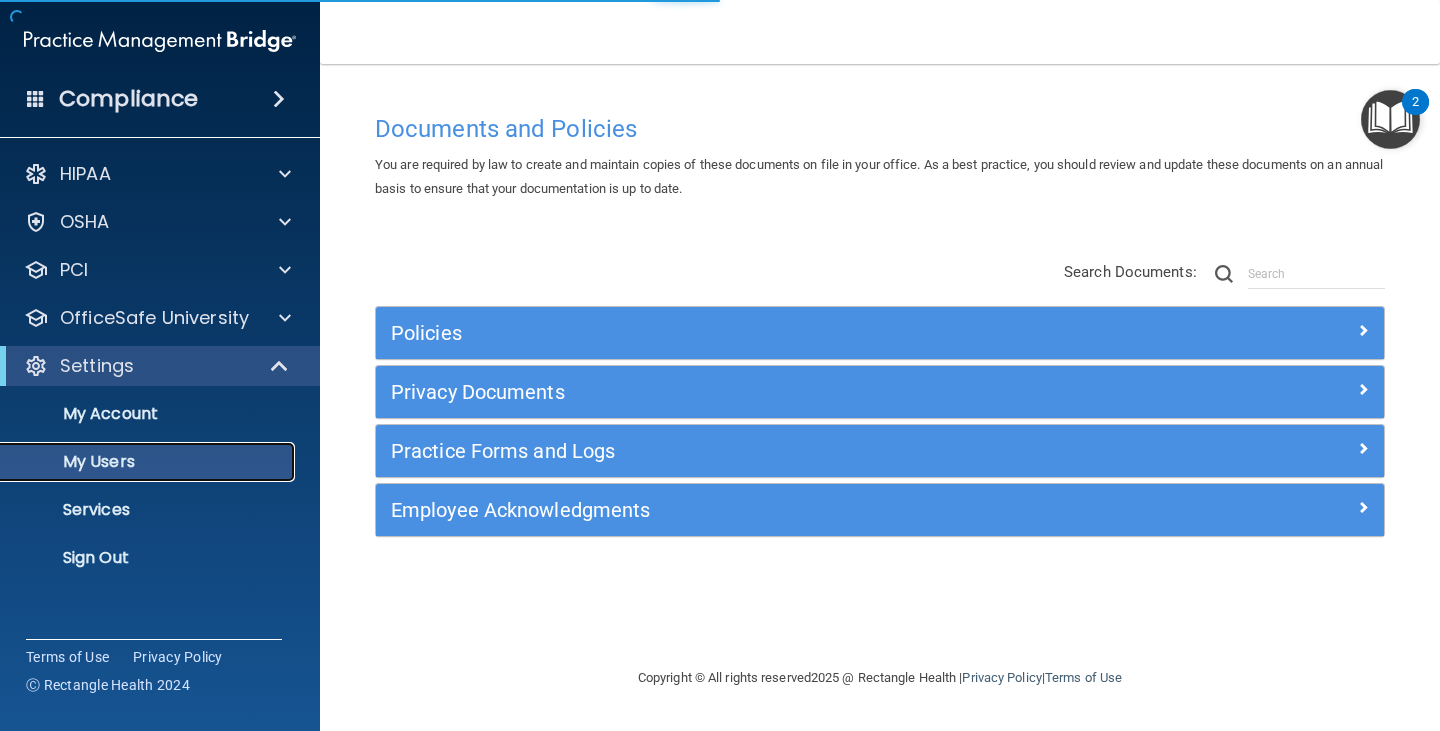 scroll, scrollTop: 0, scrollLeft: 0, axis: both 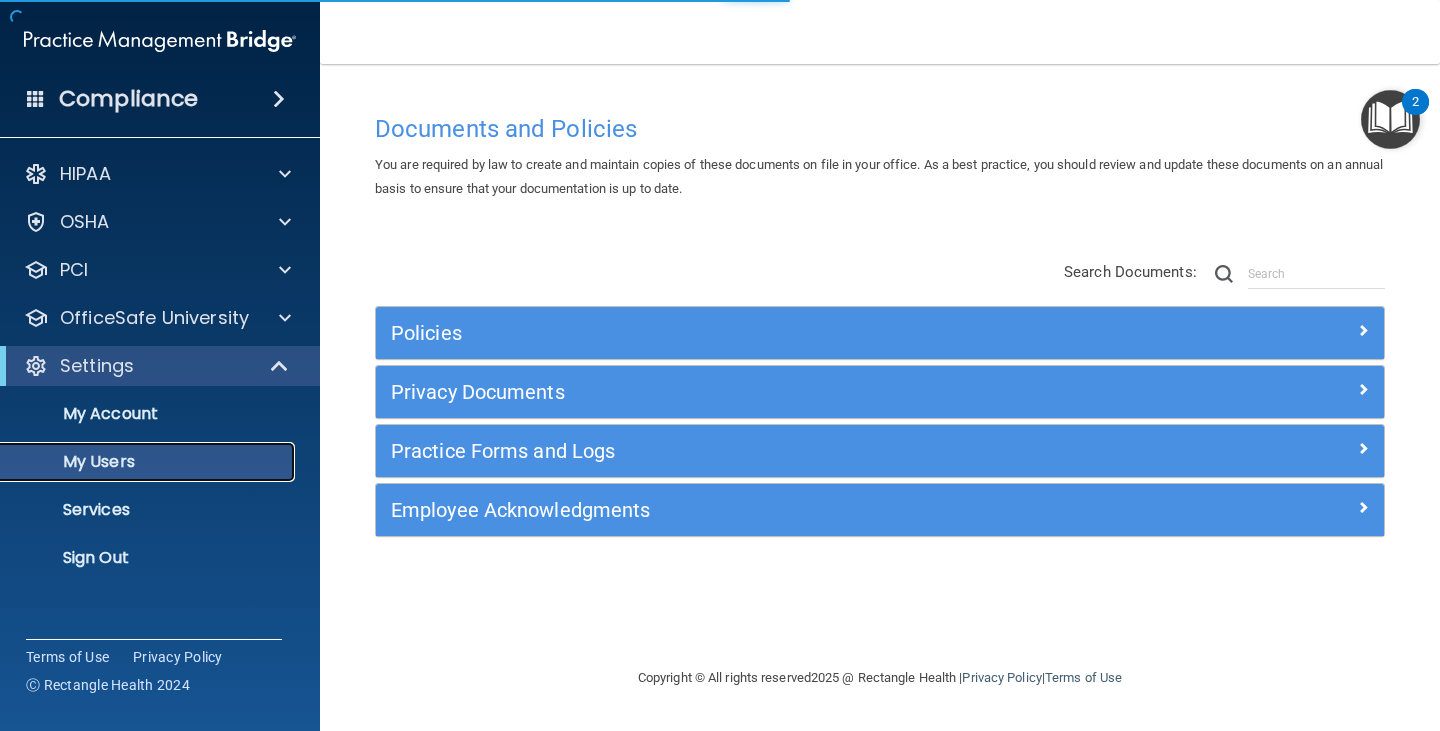 click on "My Users" at bounding box center [149, 462] 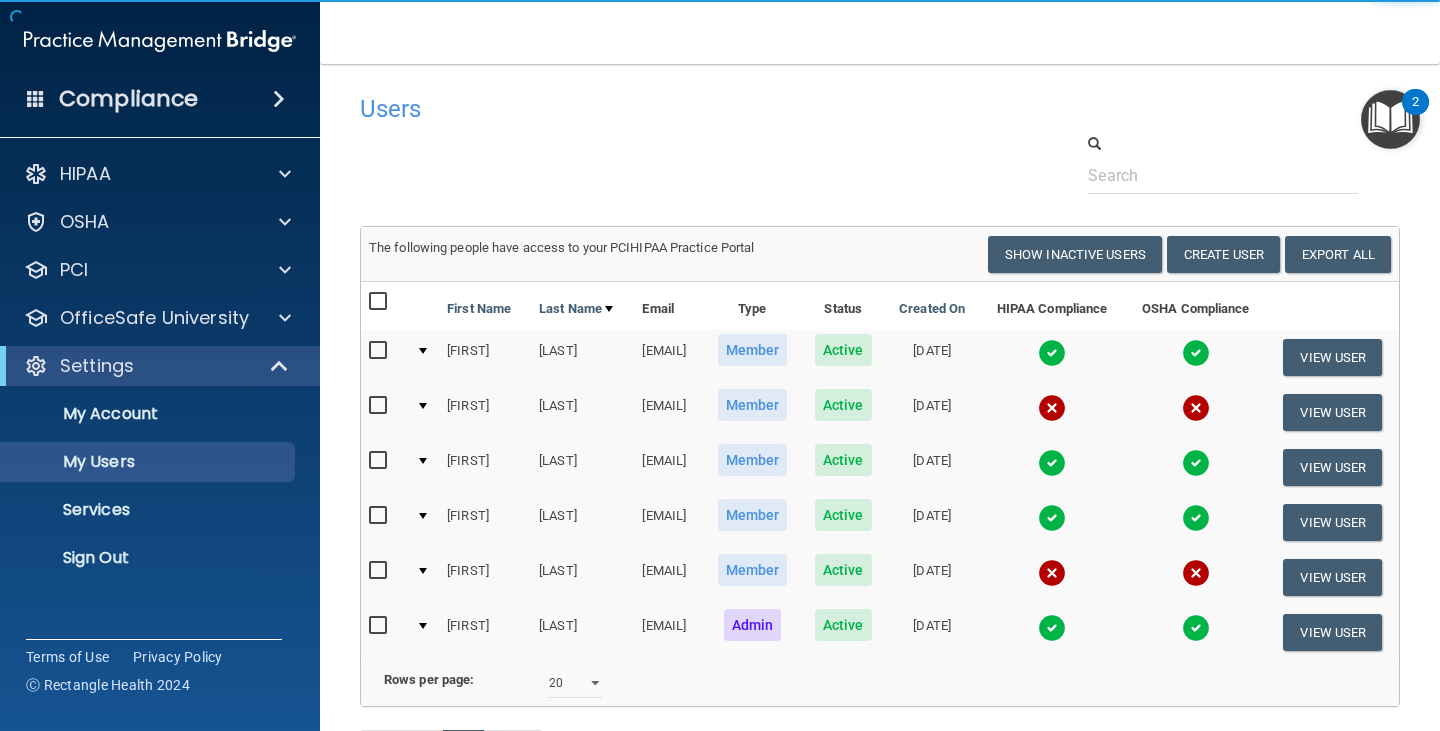 click at bounding box center [380, 406] 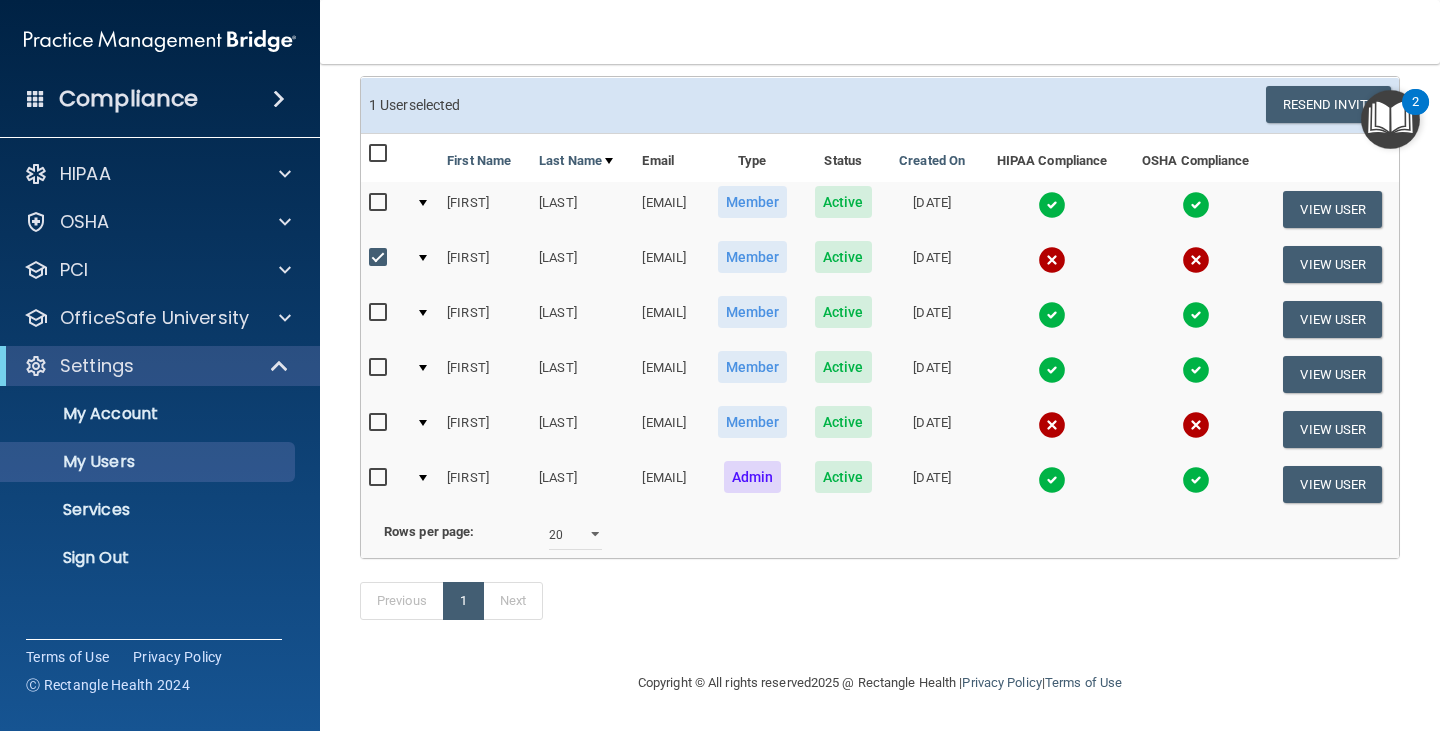 scroll, scrollTop: 197, scrollLeft: 0, axis: vertical 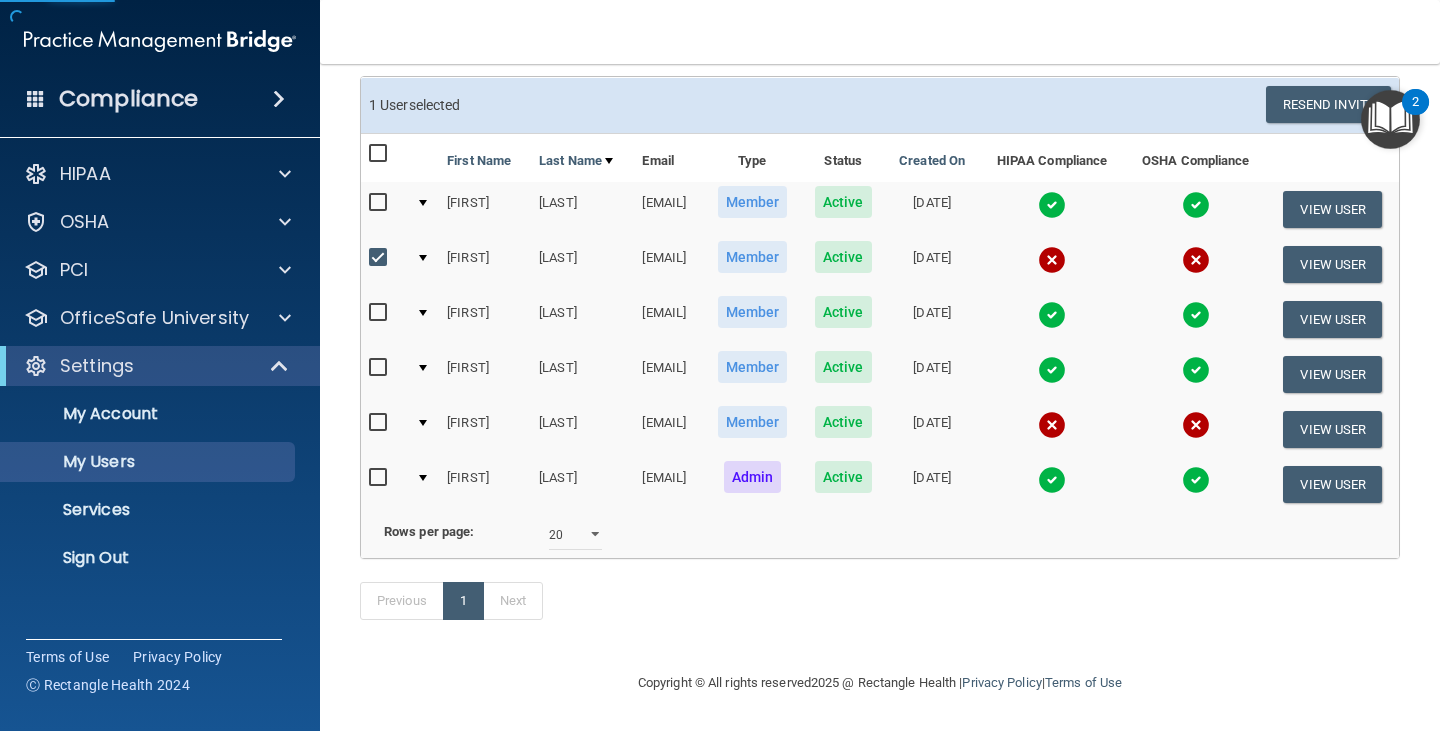 click at bounding box center [423, 264] 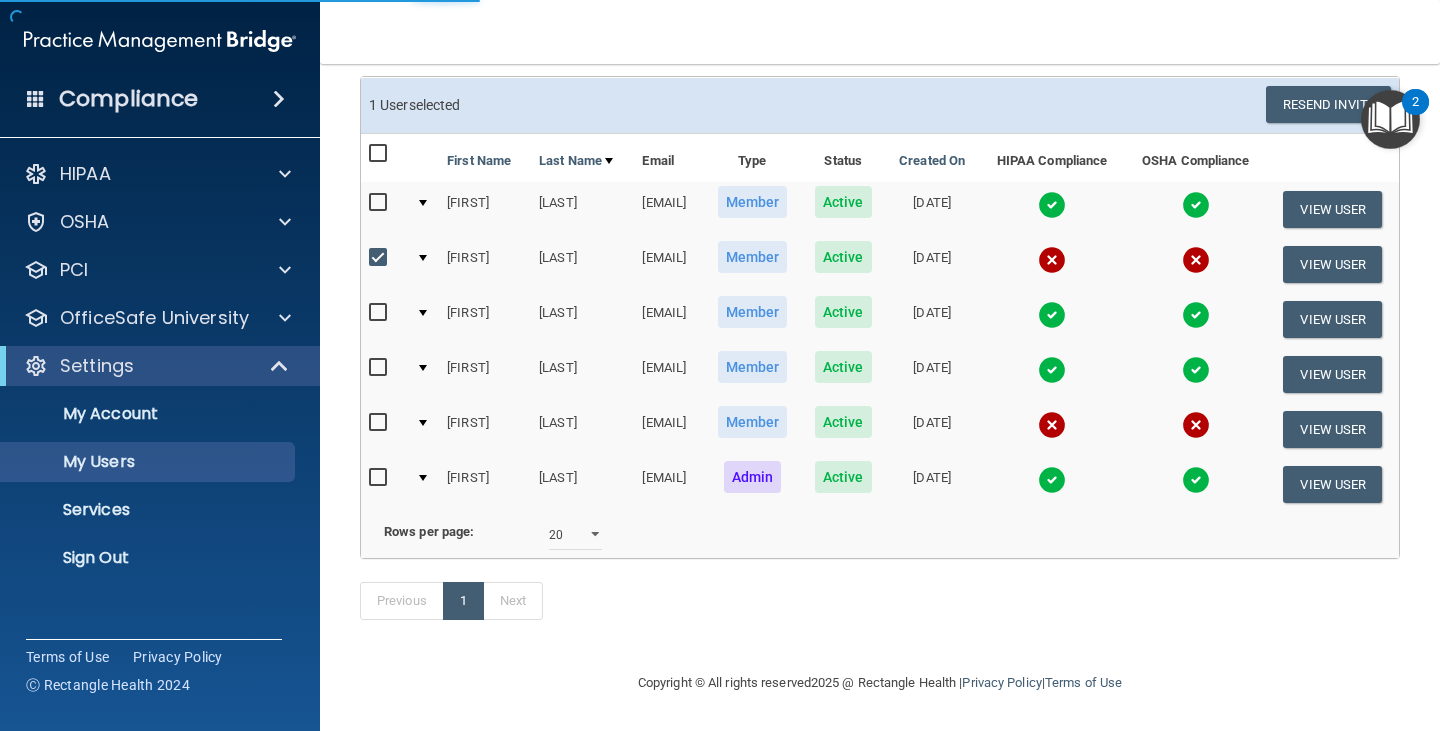 click at bounding box center (423, 258) 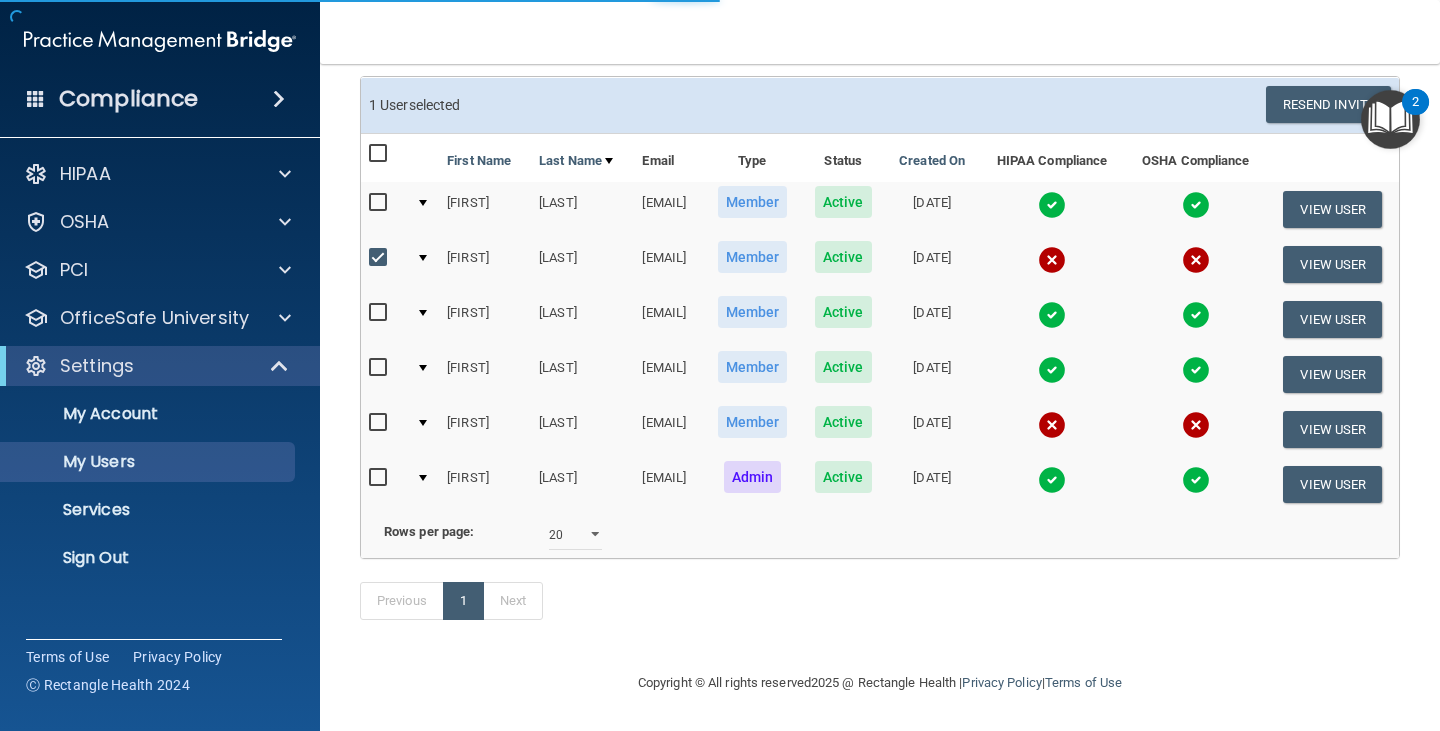 click at bounding box center (380, 258) 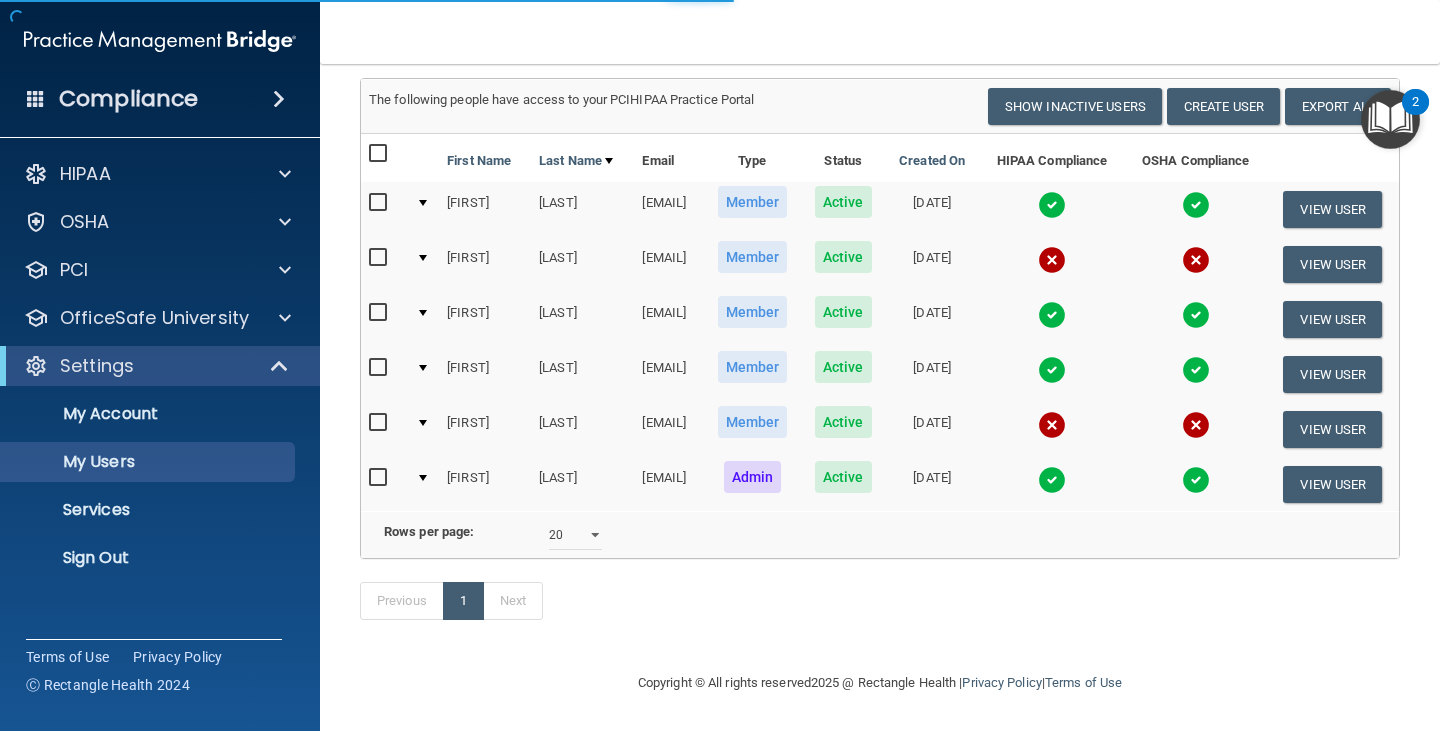 scroll, scrollTop: 195, scrollLeft: 0, axis: vertical 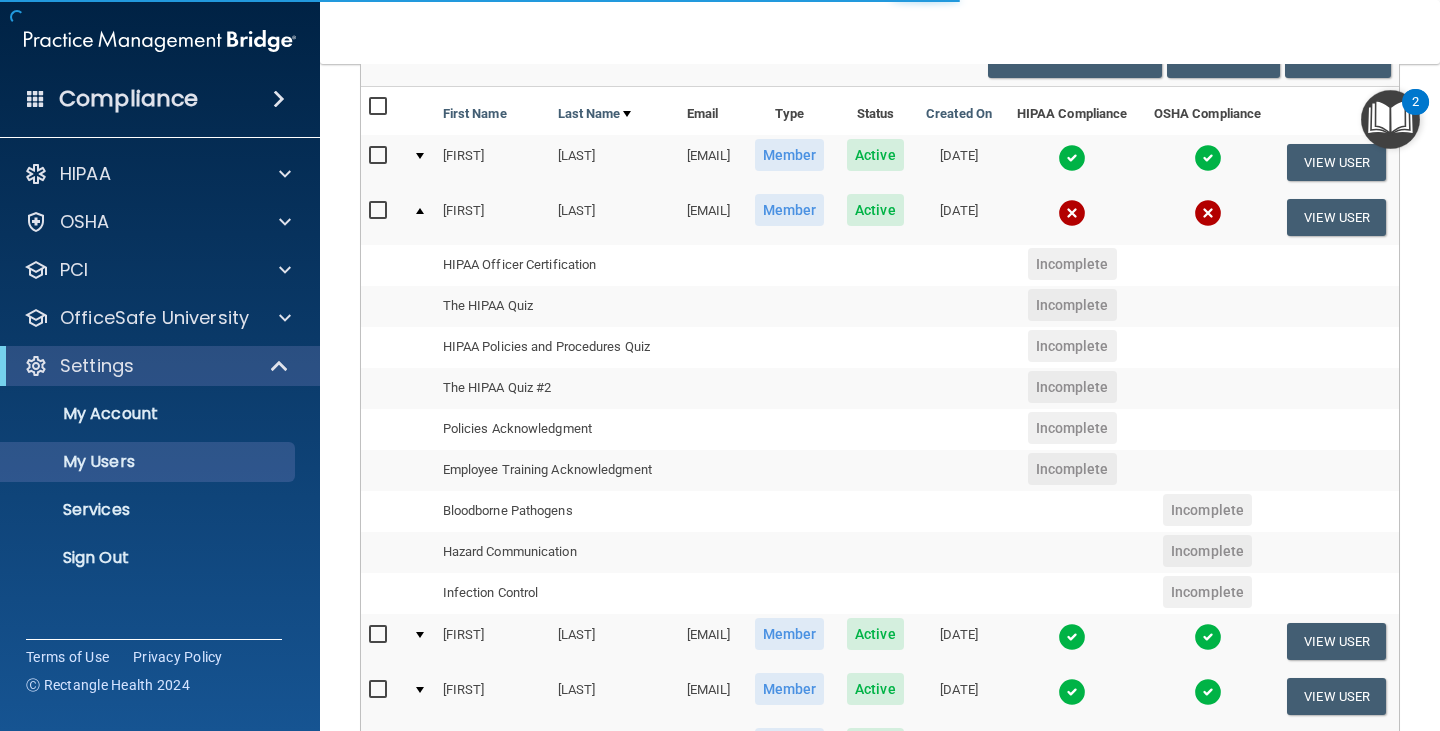 click at bounding box center (419, 217) 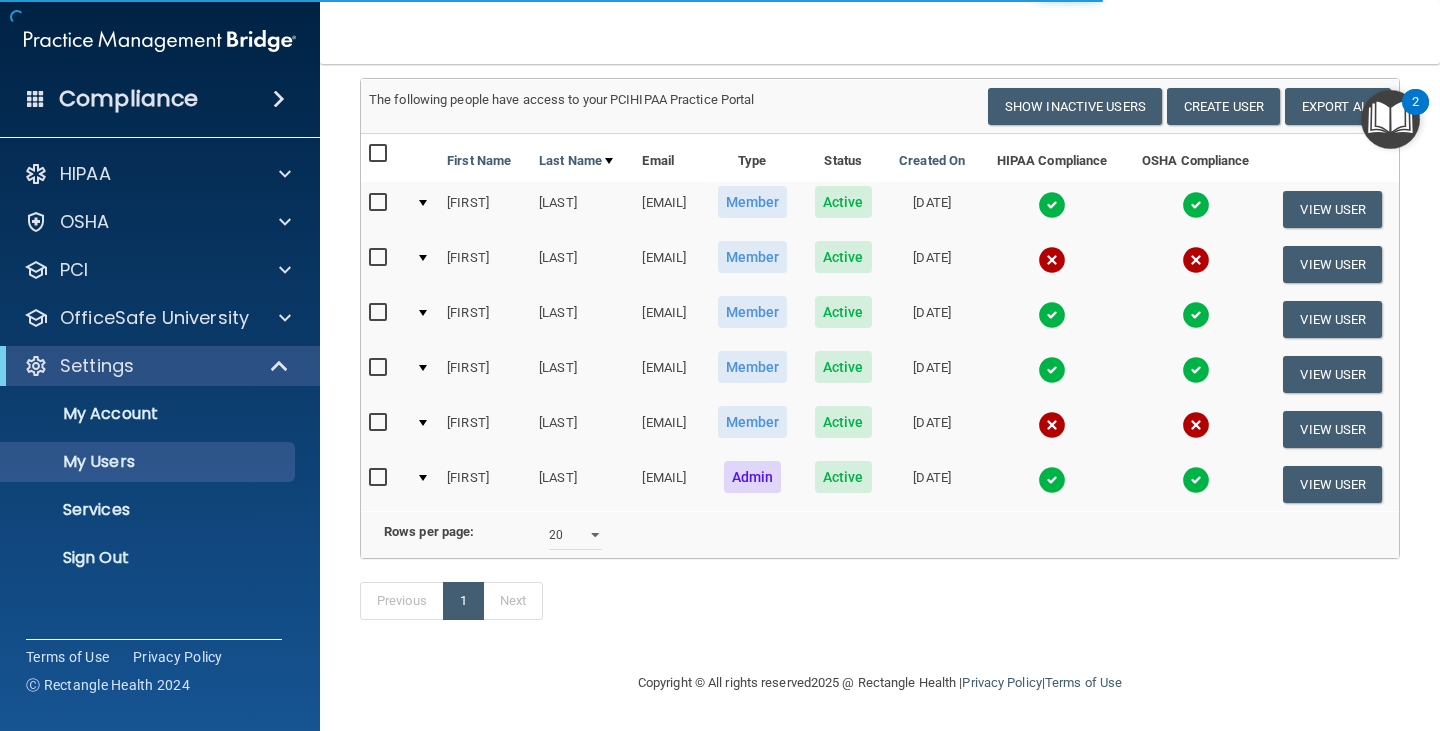 click at bounding box center [423, 264] 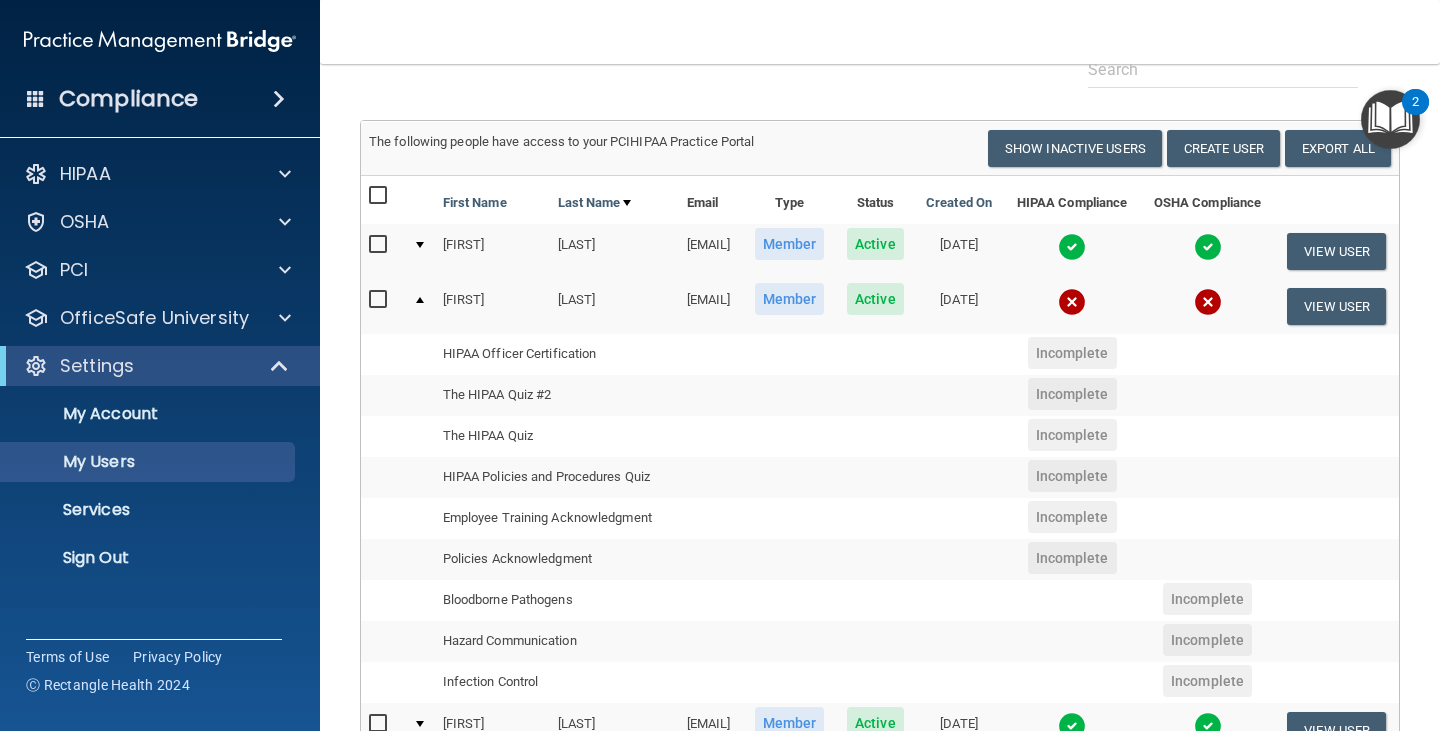 scroll, scrollTop: 95, scrollLeft: 0, axis: vertical 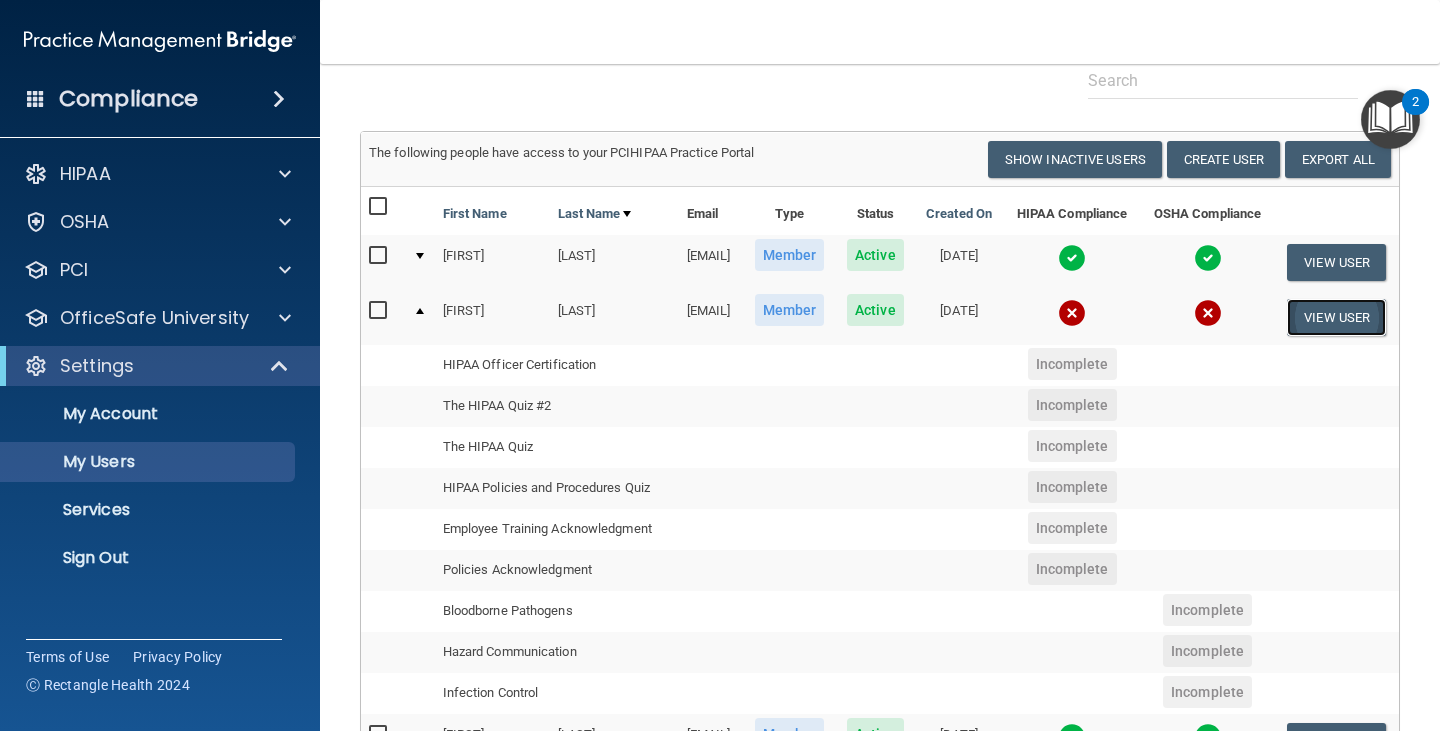 click on "View User" at bounding box center [1336, 317] 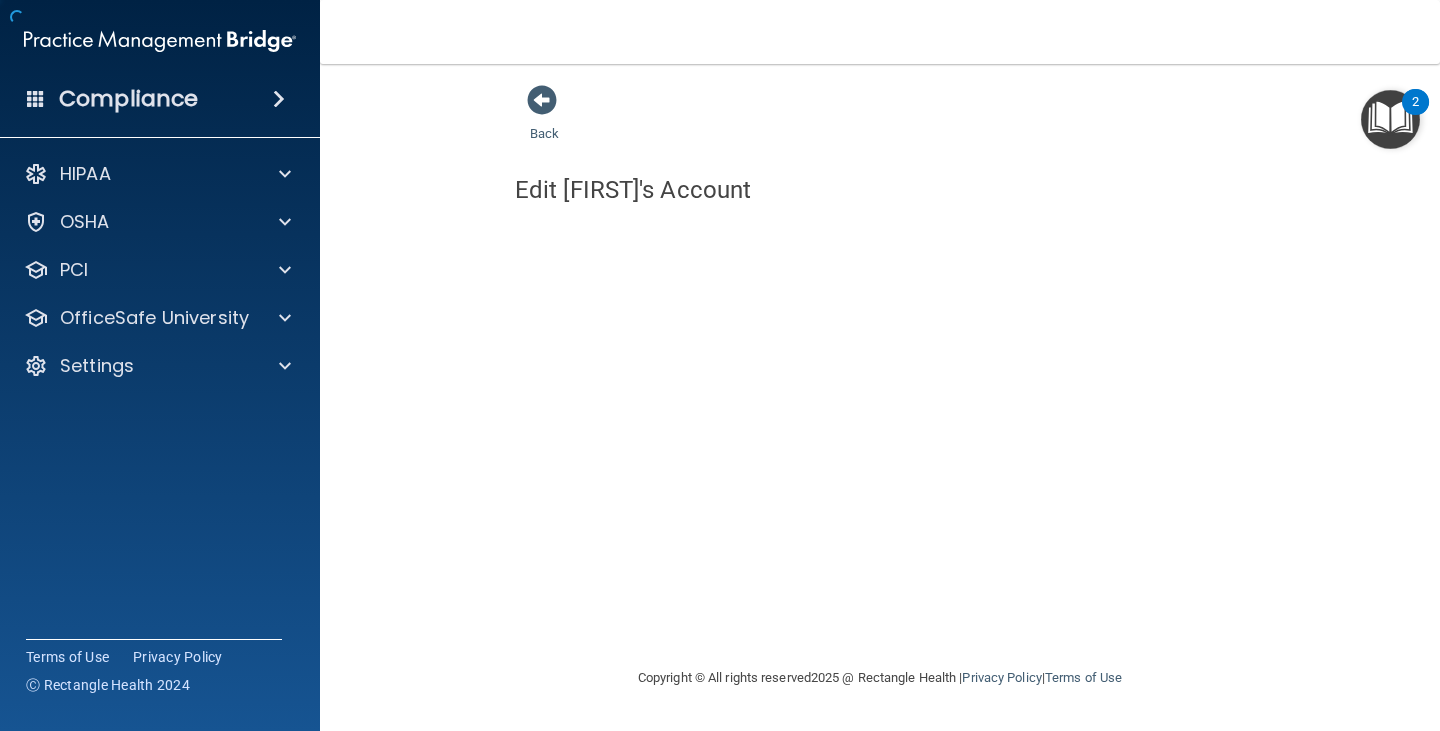 scroll, scrollTop: 0, scrollLeft: 0, axis: both 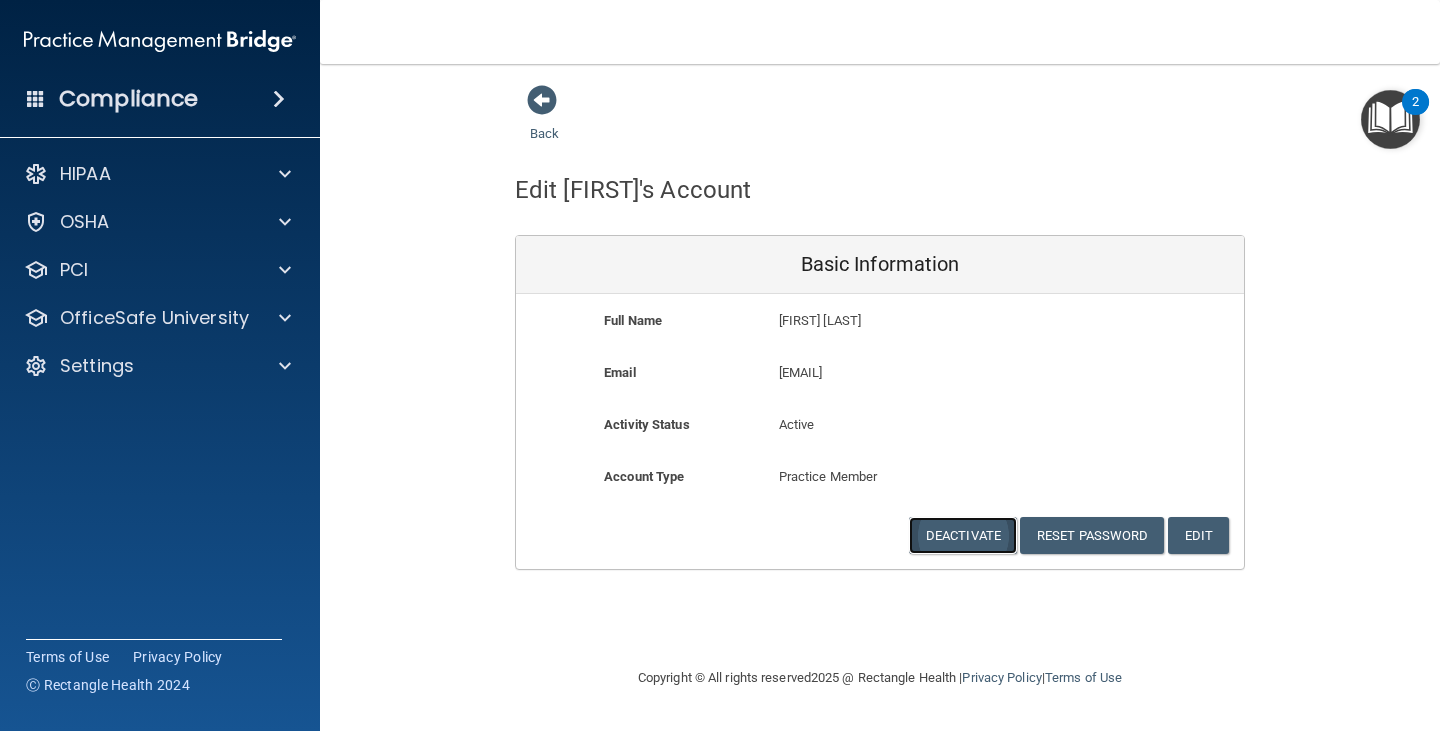 click on "Deactivate" at bounding box center (963, 535) 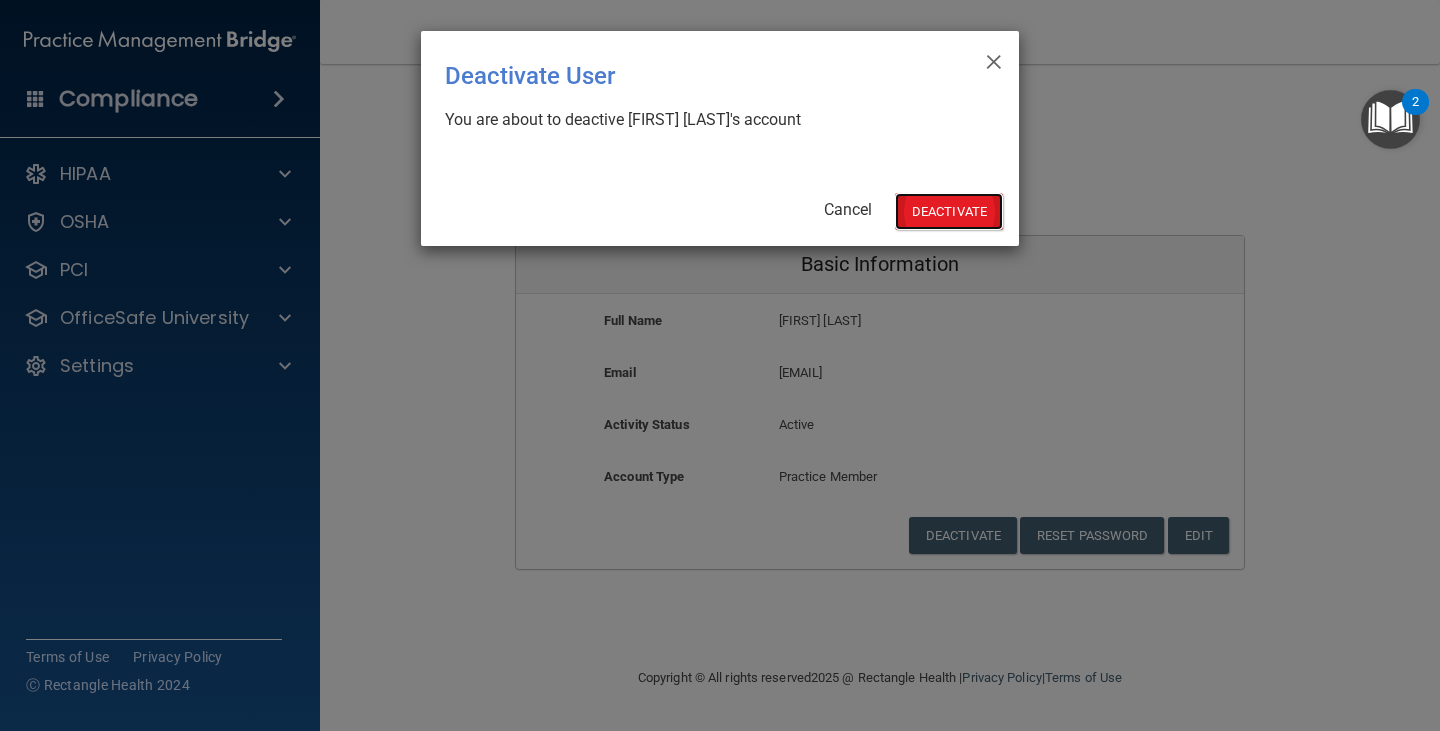 click on "Deactivate" at bounding box center [949, 211] 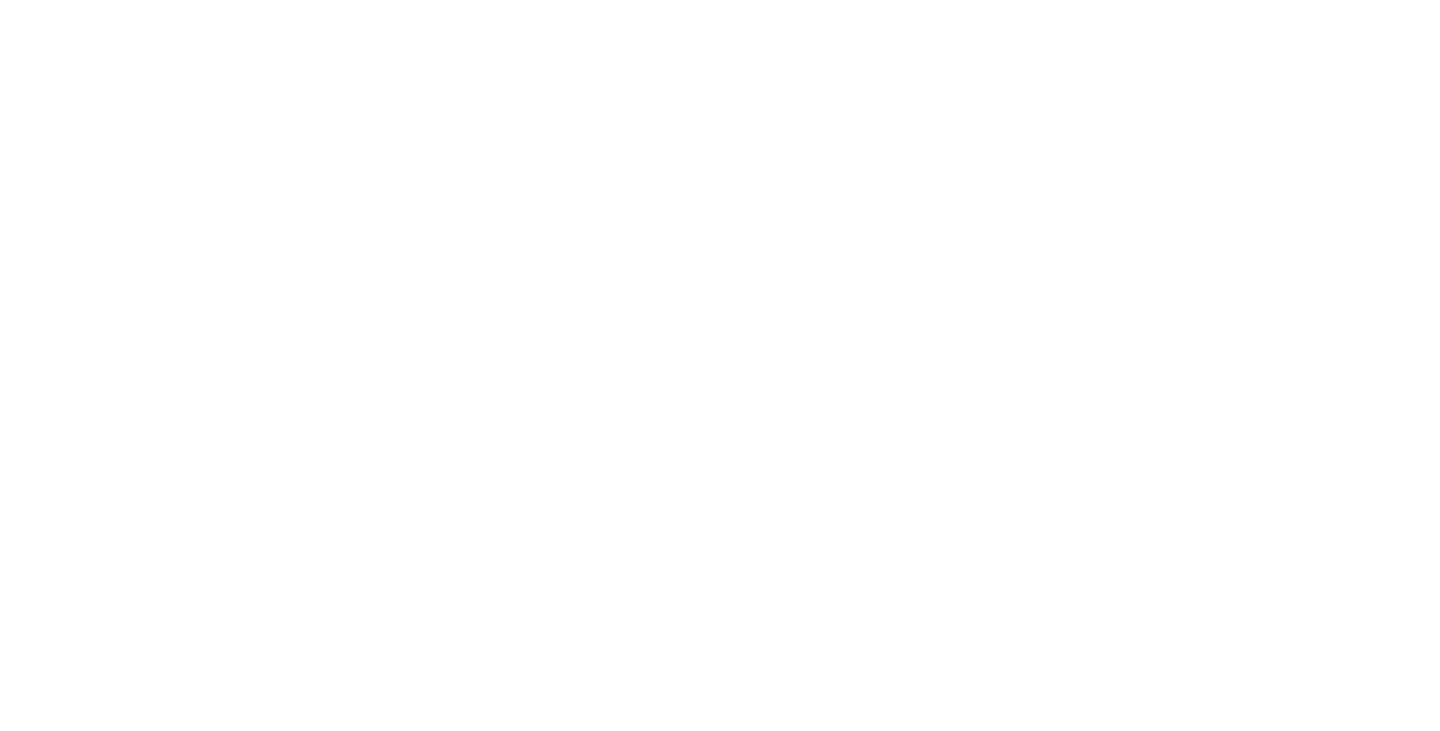 scroll, scrollTop: 0, scrollLeft: 0, axis: both 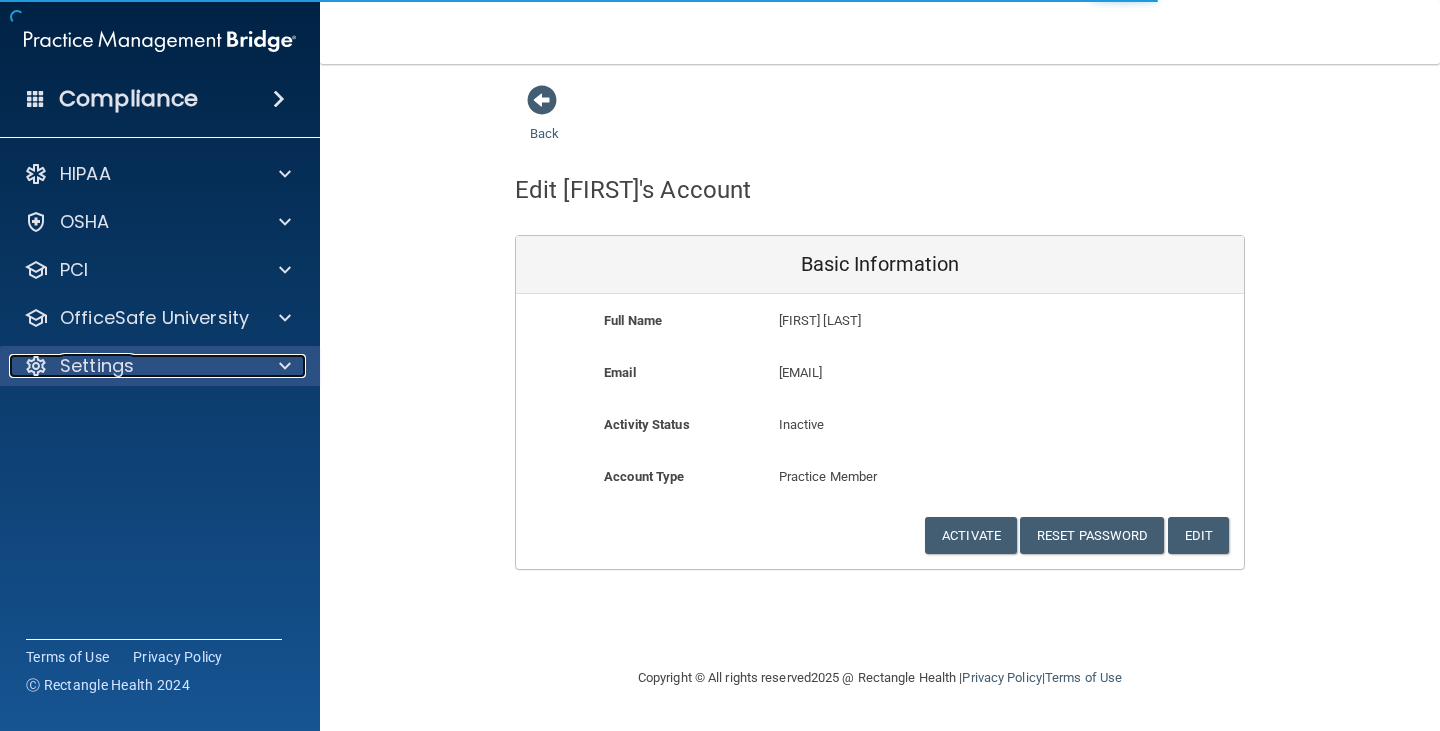 click on "Settings" at bounding box center (97, 366) 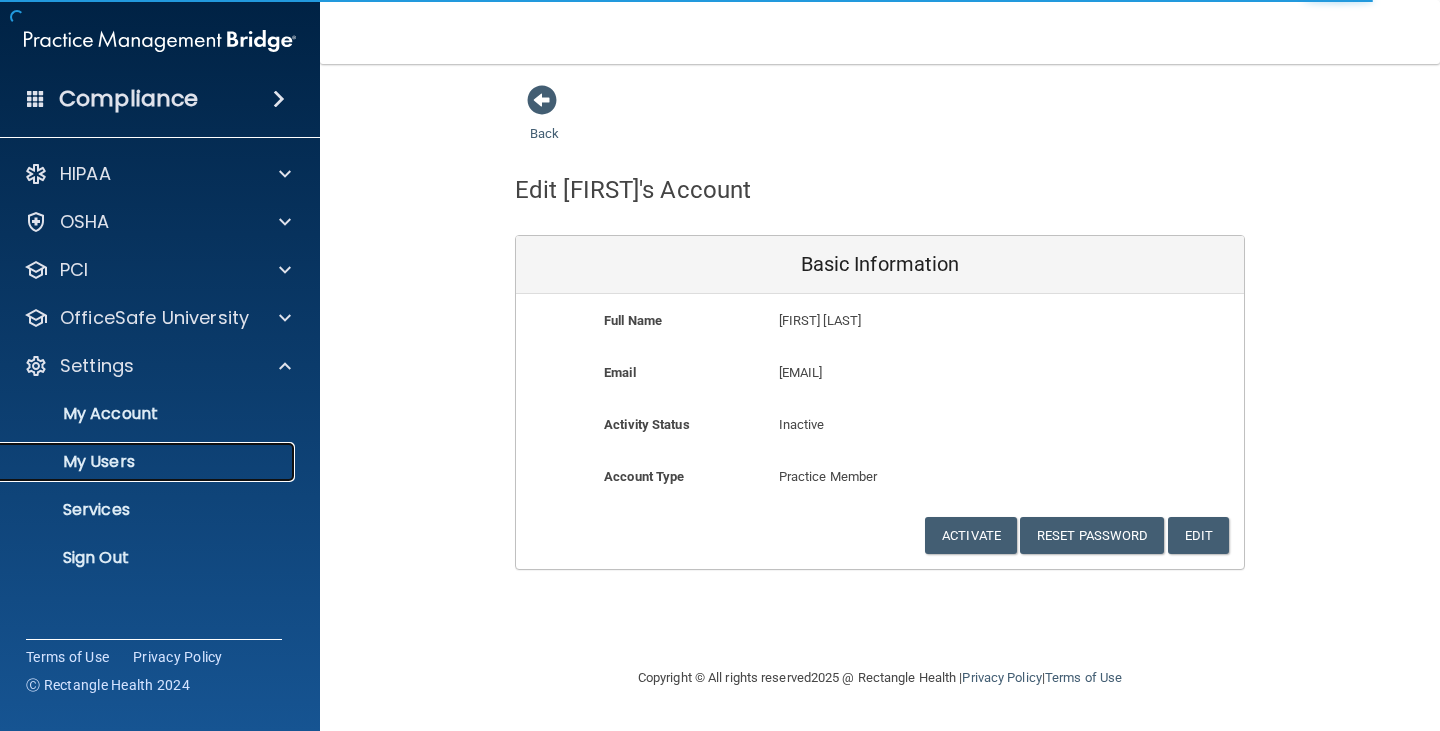 click on "My Users" at bounding box center (149, 462) 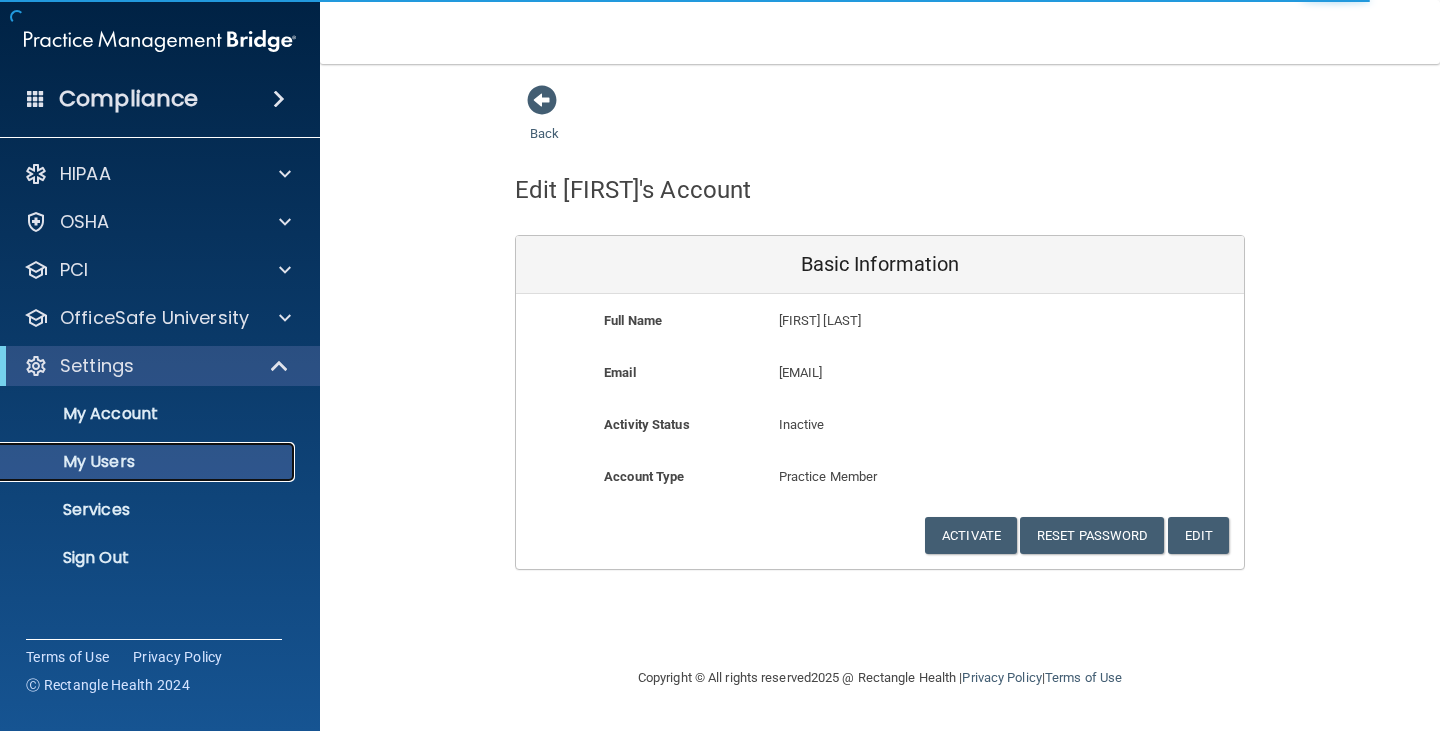 select on "20" 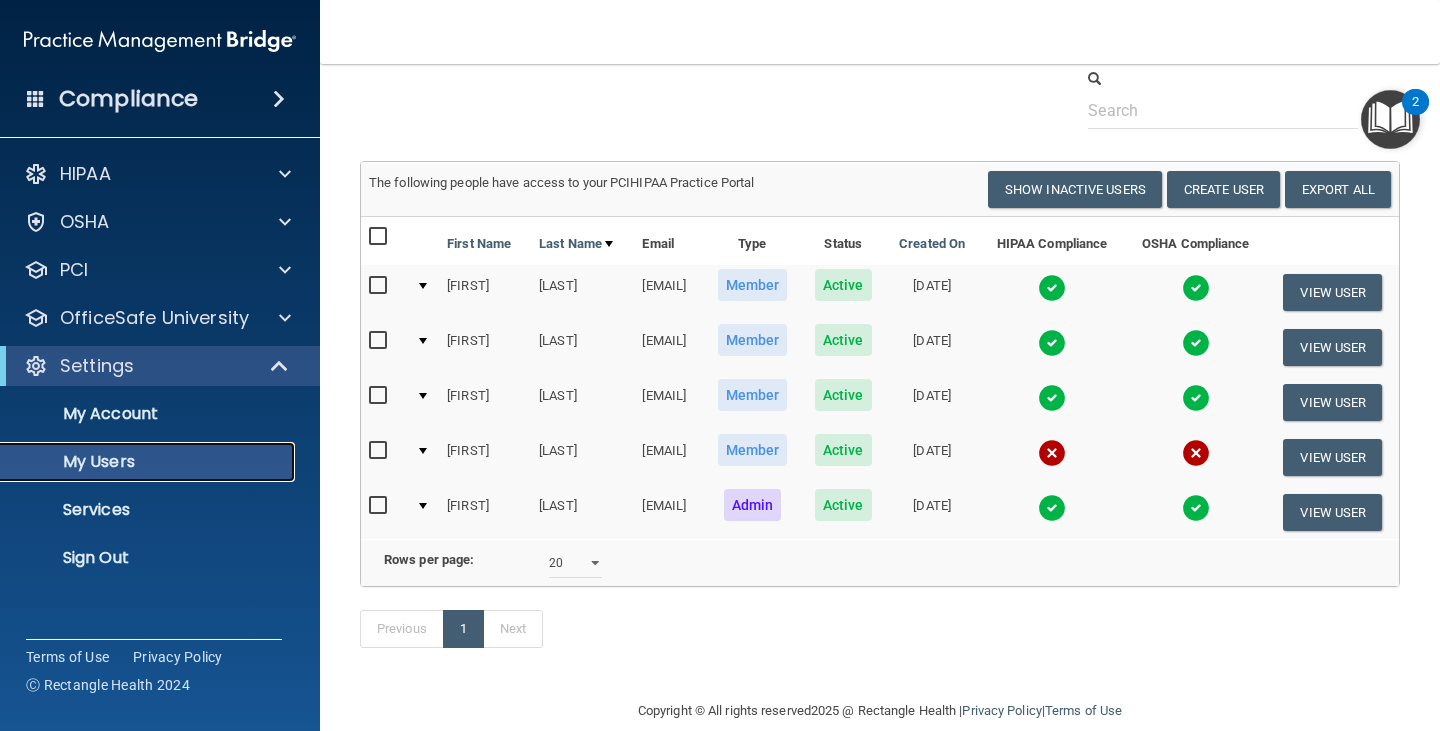 scroll, scrollTop: 100, scrollLeft: 0, axis: vertical 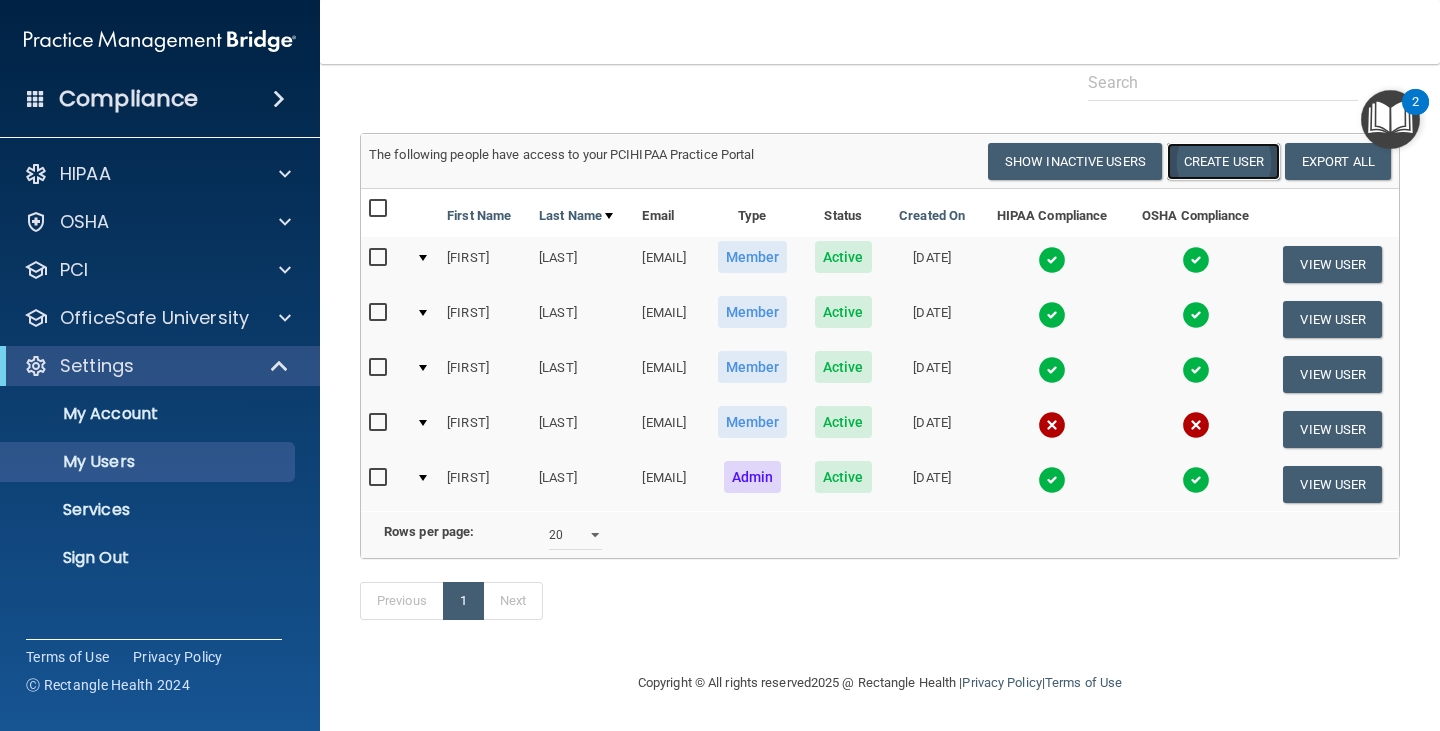 click on "Create User" at bounding box center (1223, 161) 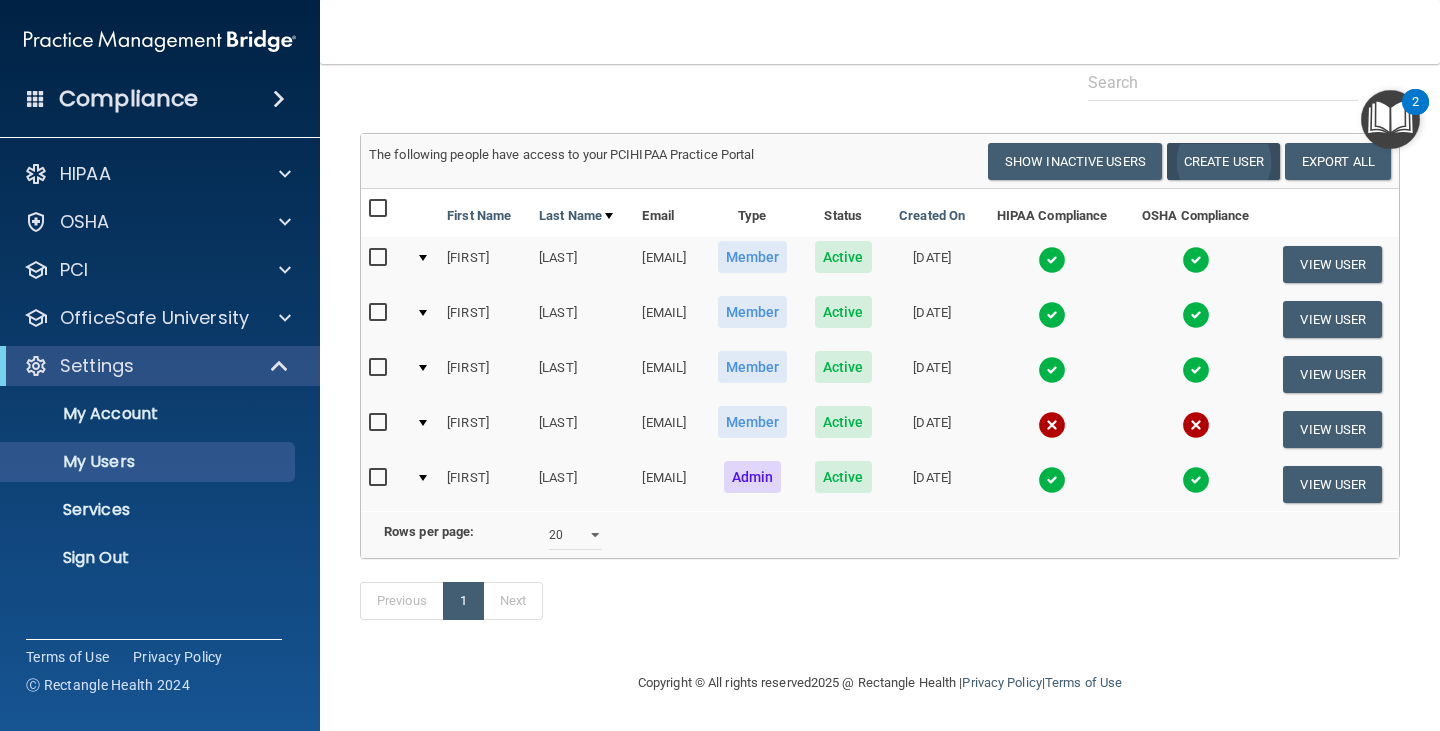 scroll, scrollTop: 0, scrollLeft: 0, axis: both 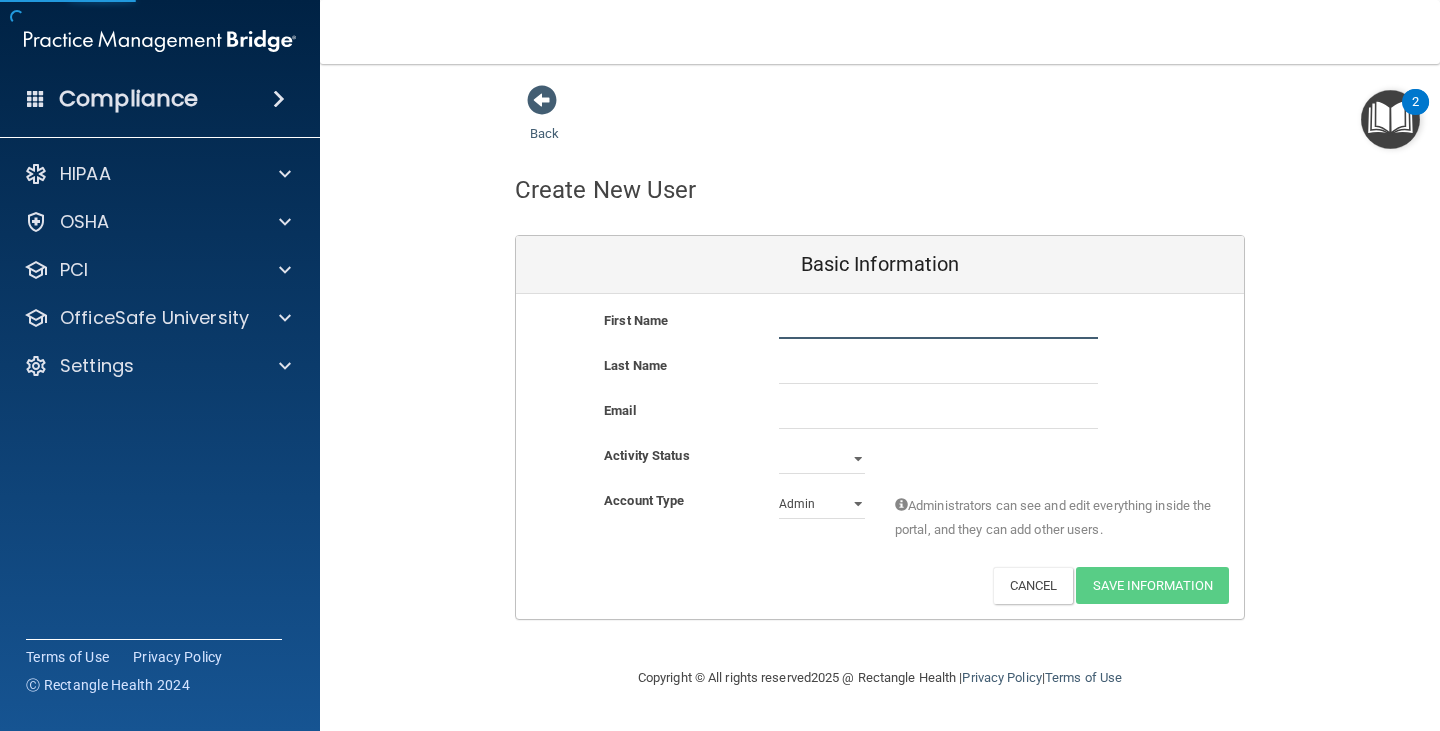 click at bounding box center (938, 324) 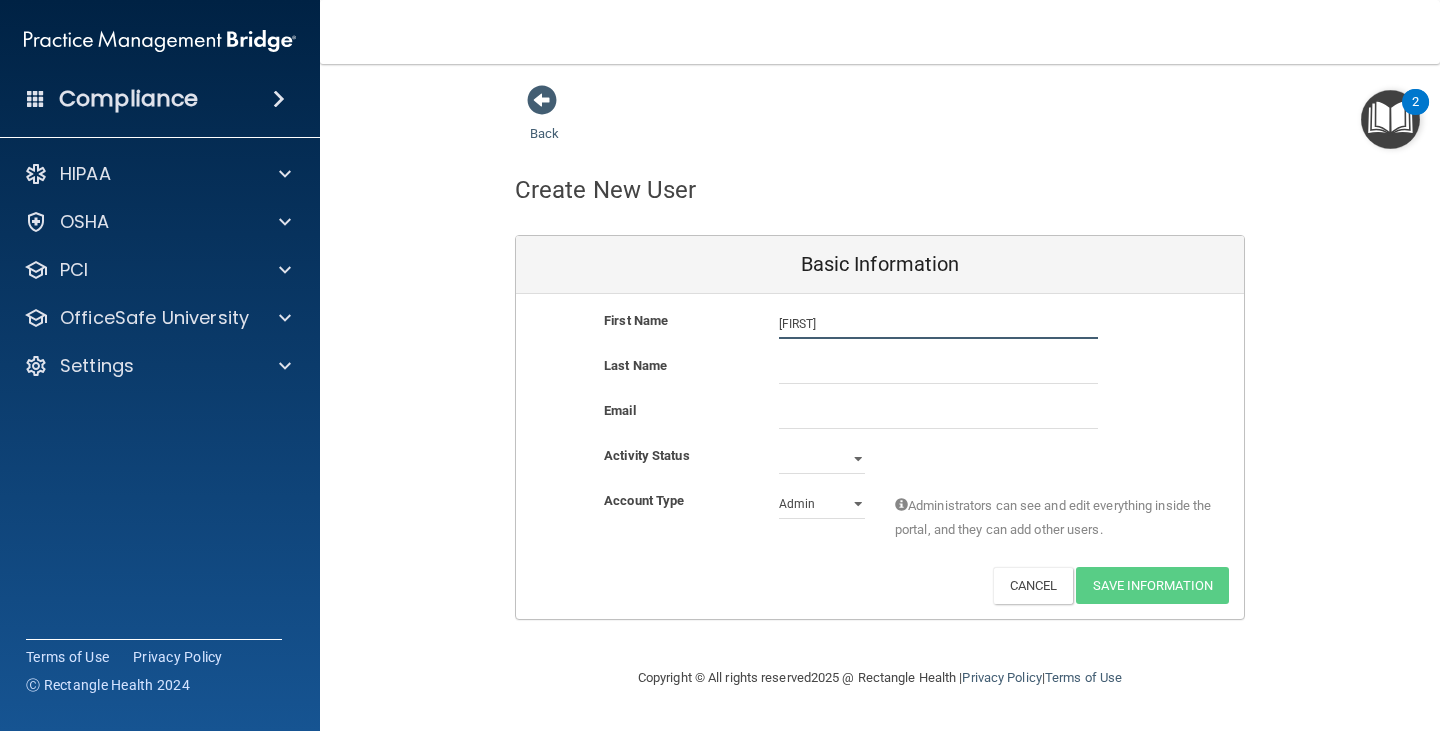type on "Keyonna" 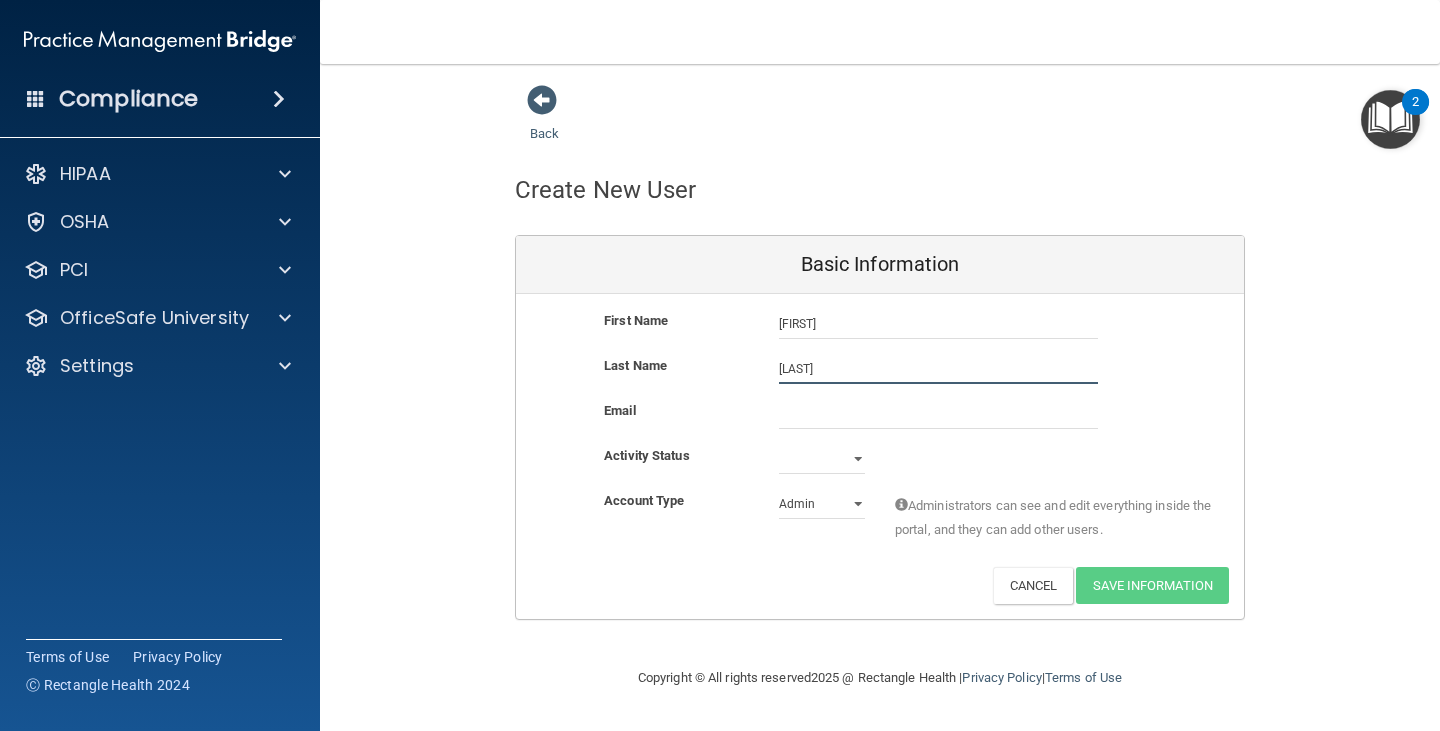 type on "Reed" 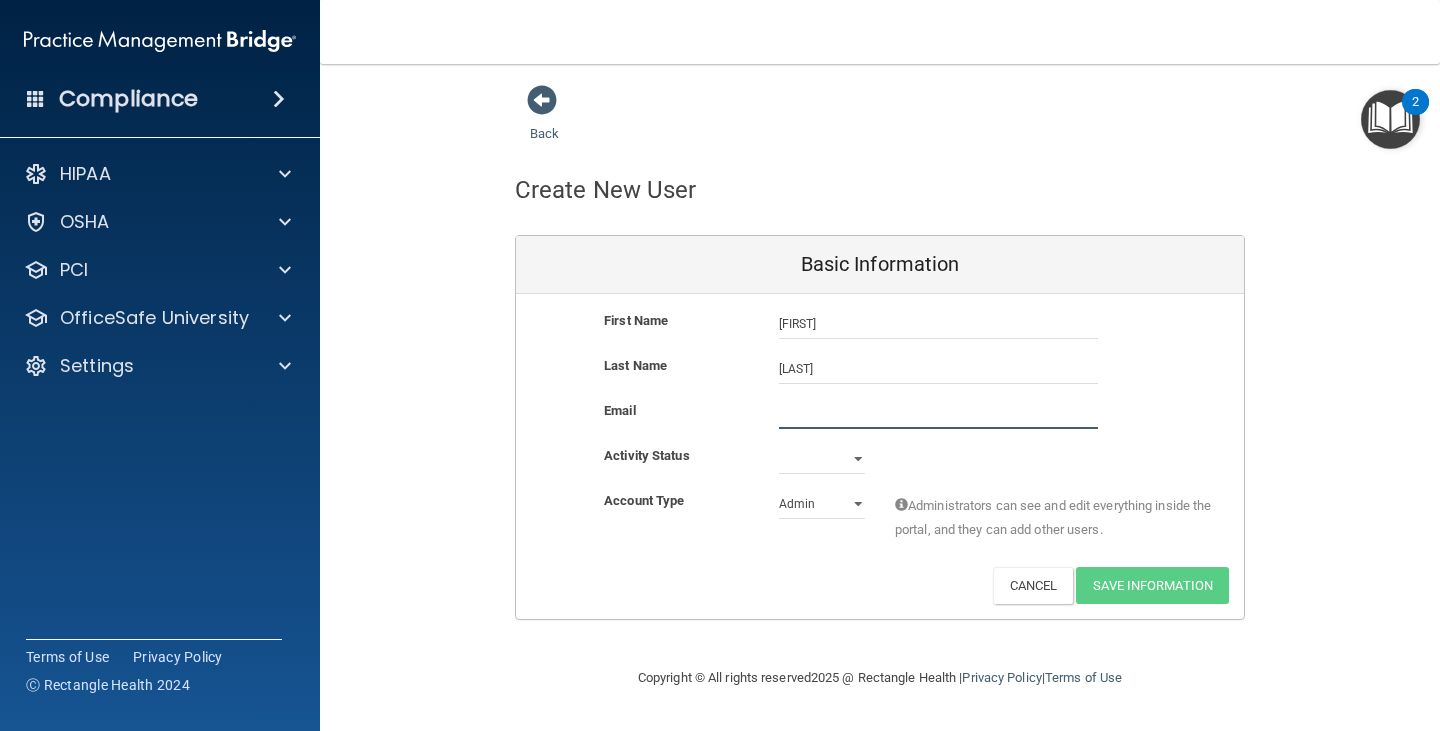 click at bounding box center [938, 414] 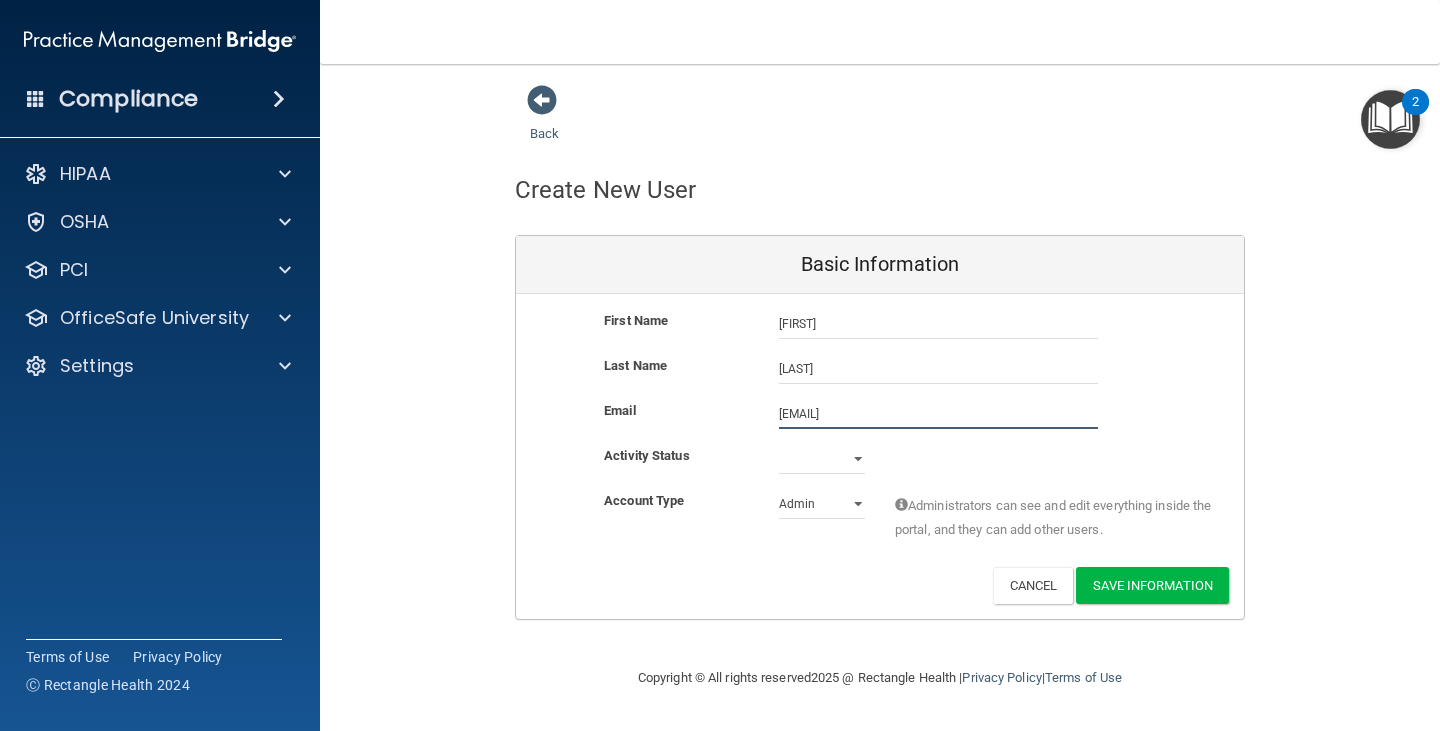 type on "kreed@gldpdental.com" 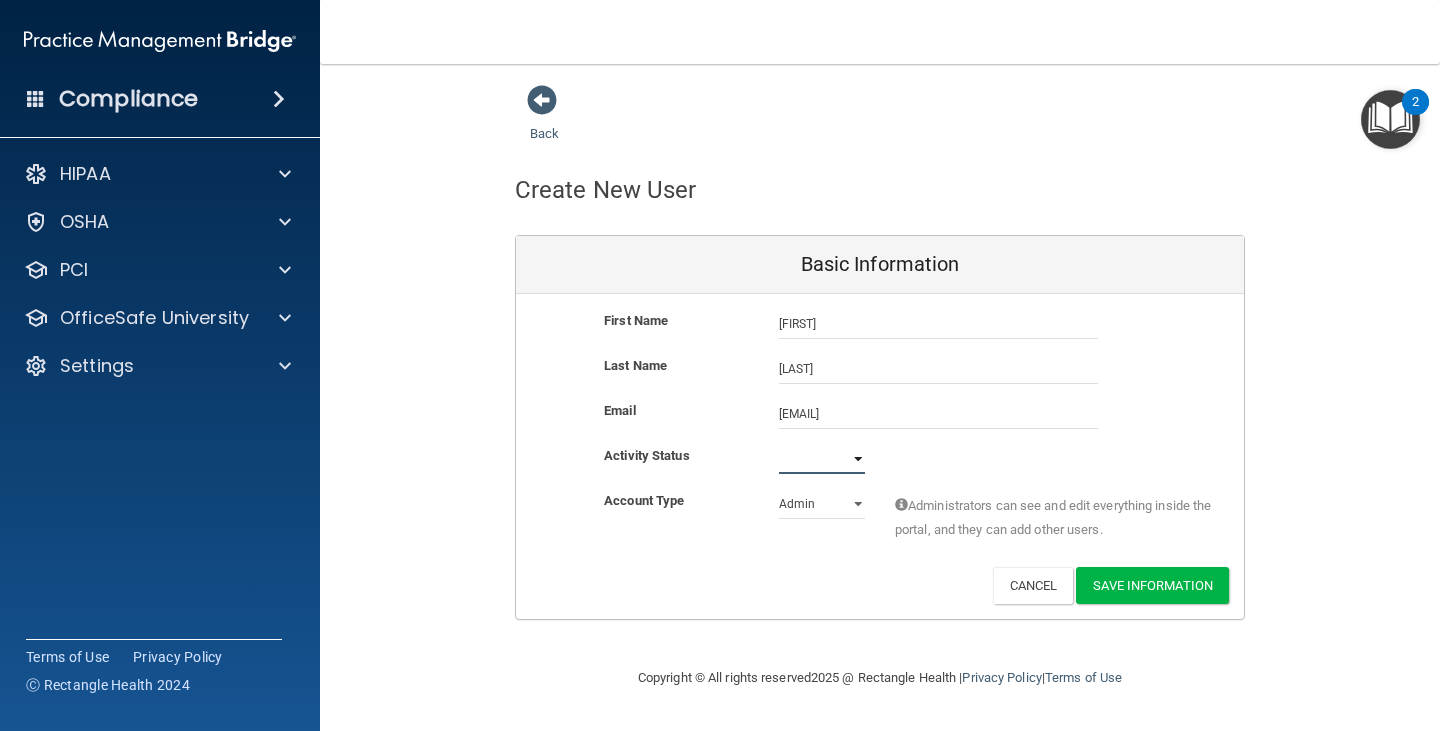 click on "Active  Inactive" at bounding box center (822, 459) 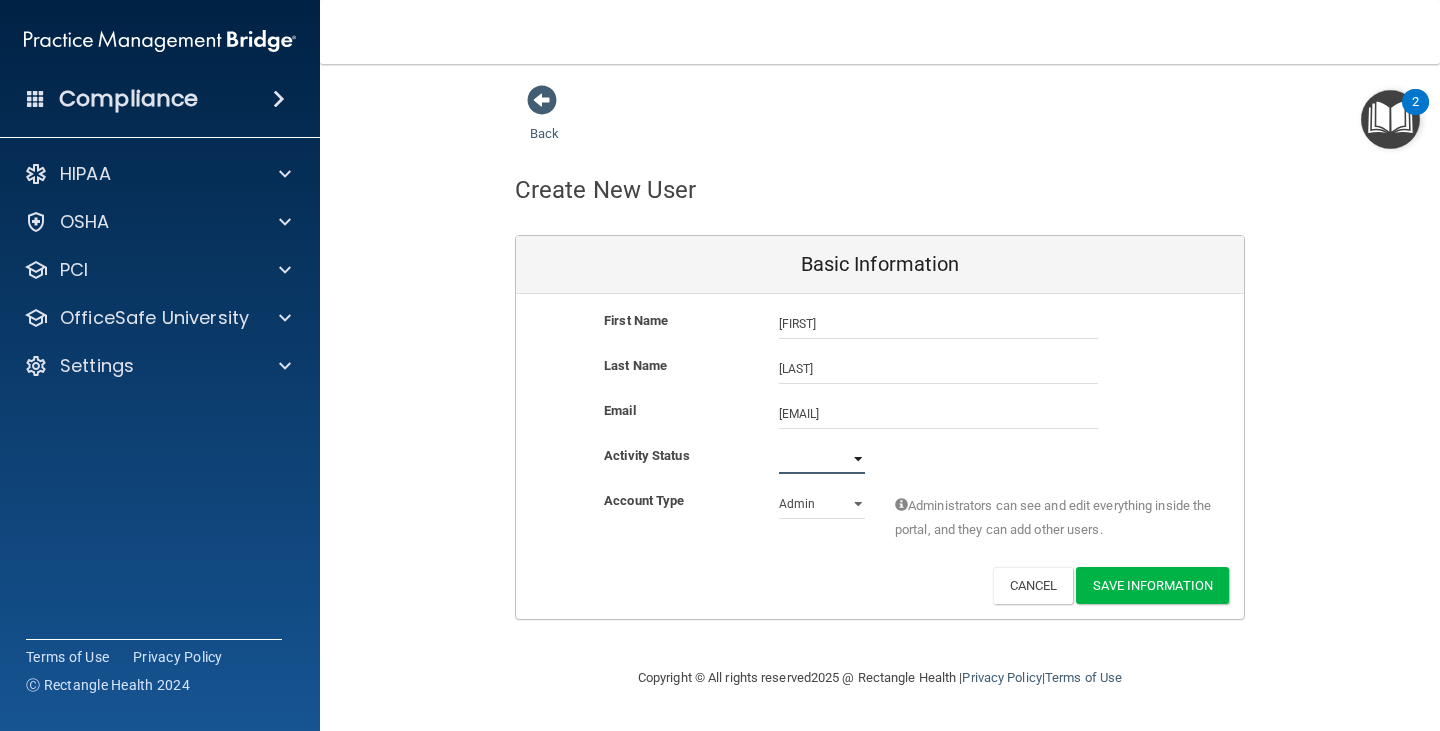 select on "active" 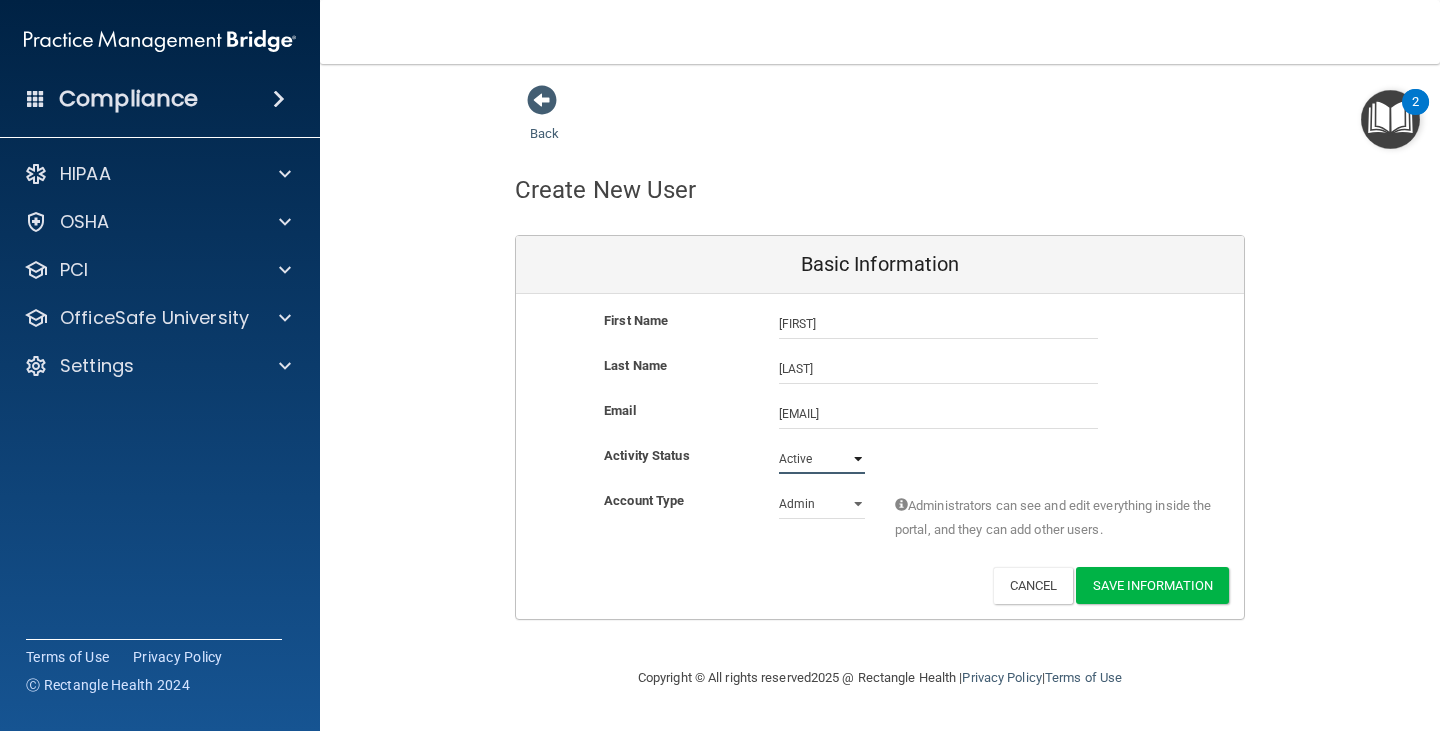 click on "Active  Inactive" at bounding box center [822, 459] 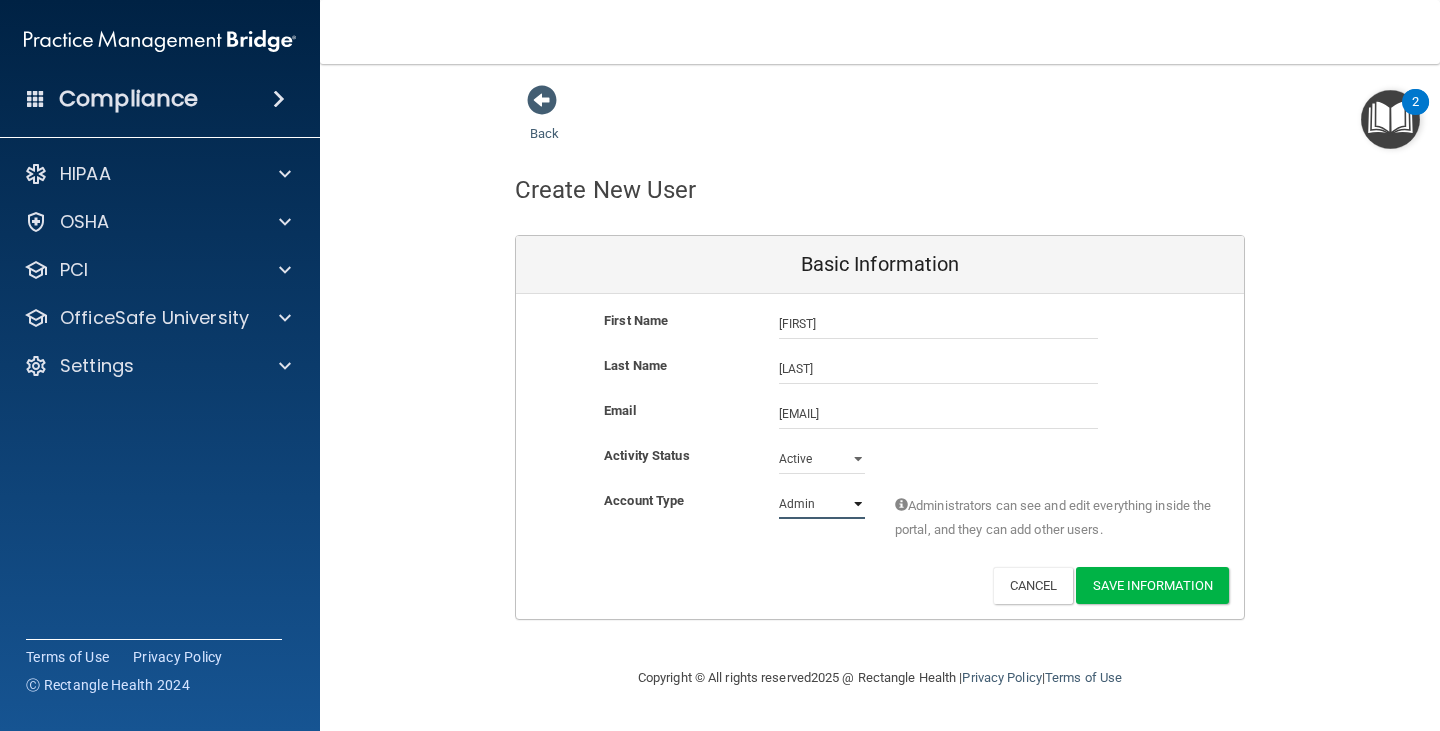 click on "Admin  Member" at bounding box center [822, 504] 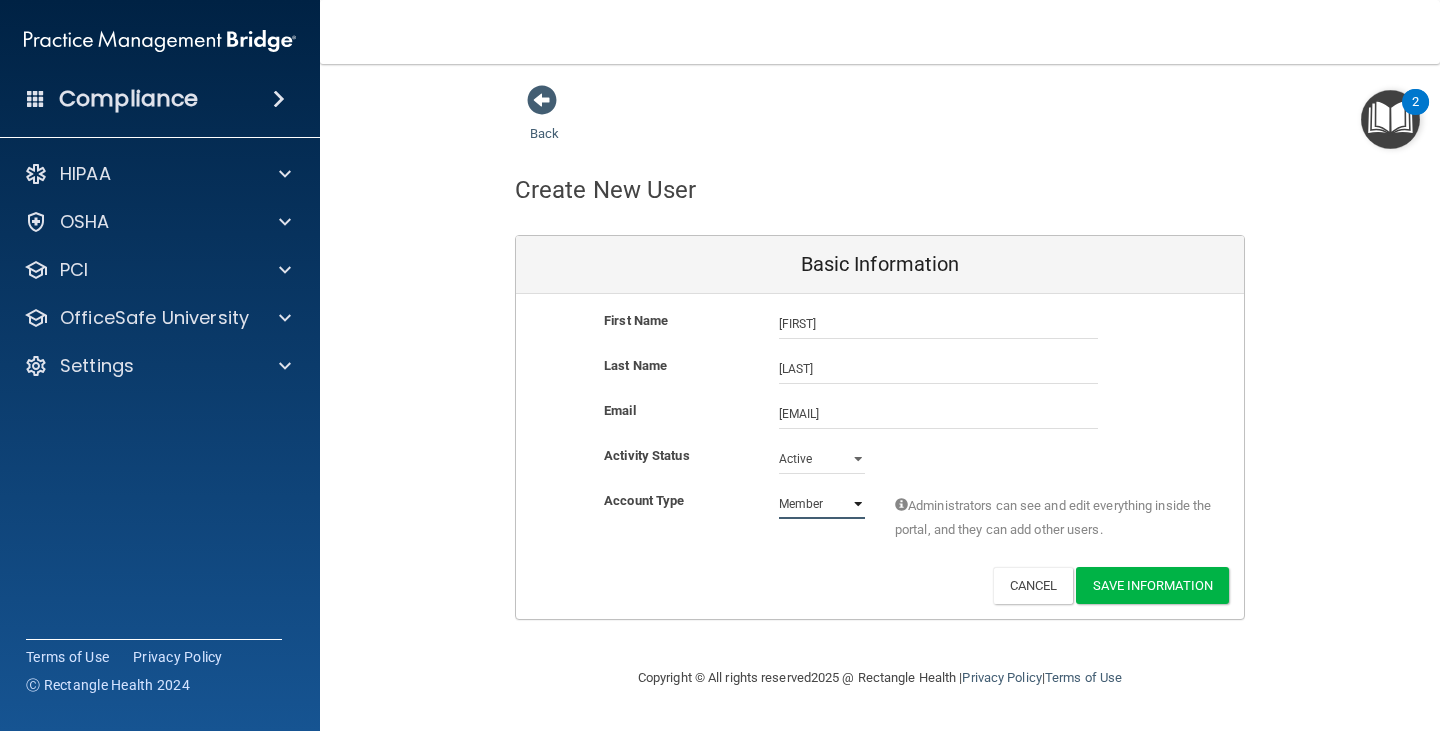 click on "Admin  Member" at bounding box center [822, 504] 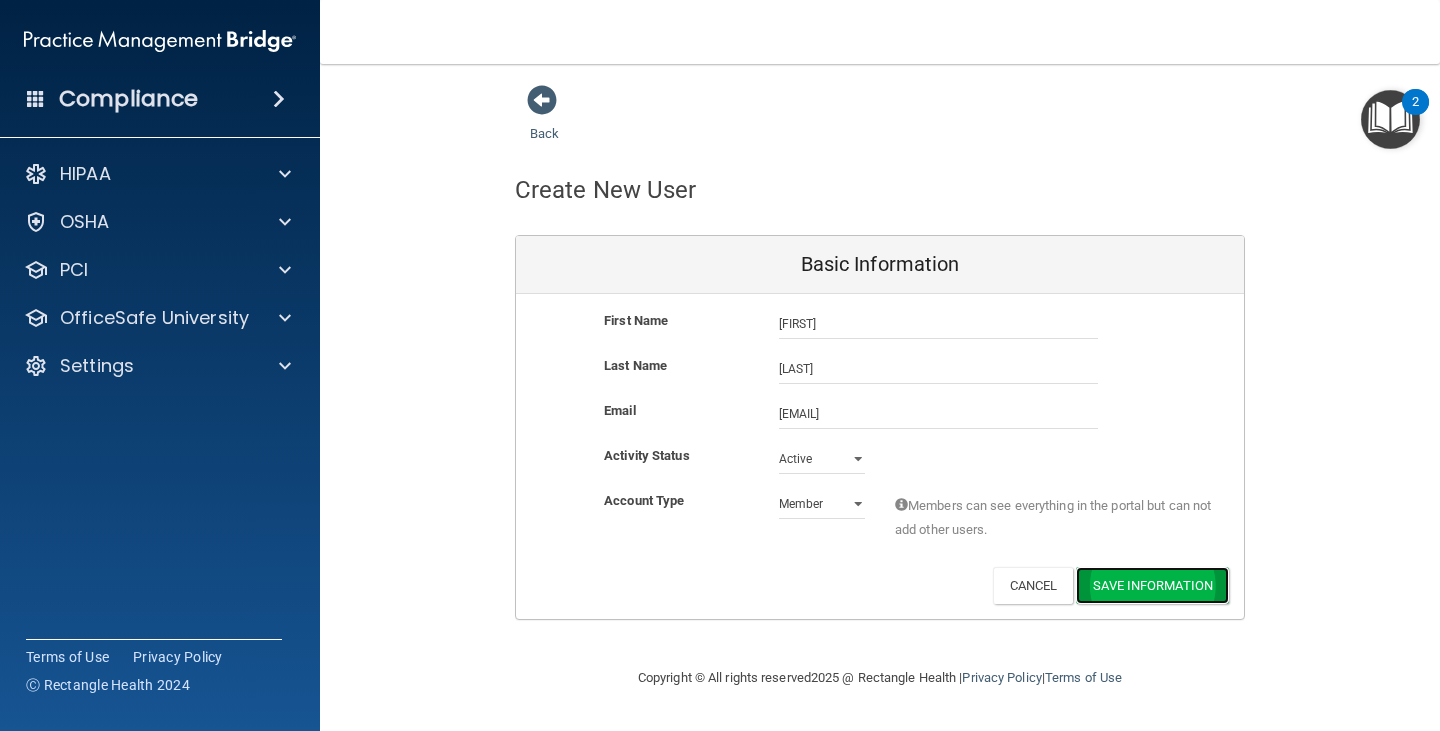 click on "Save Information" at bounding box center [1152, 585] 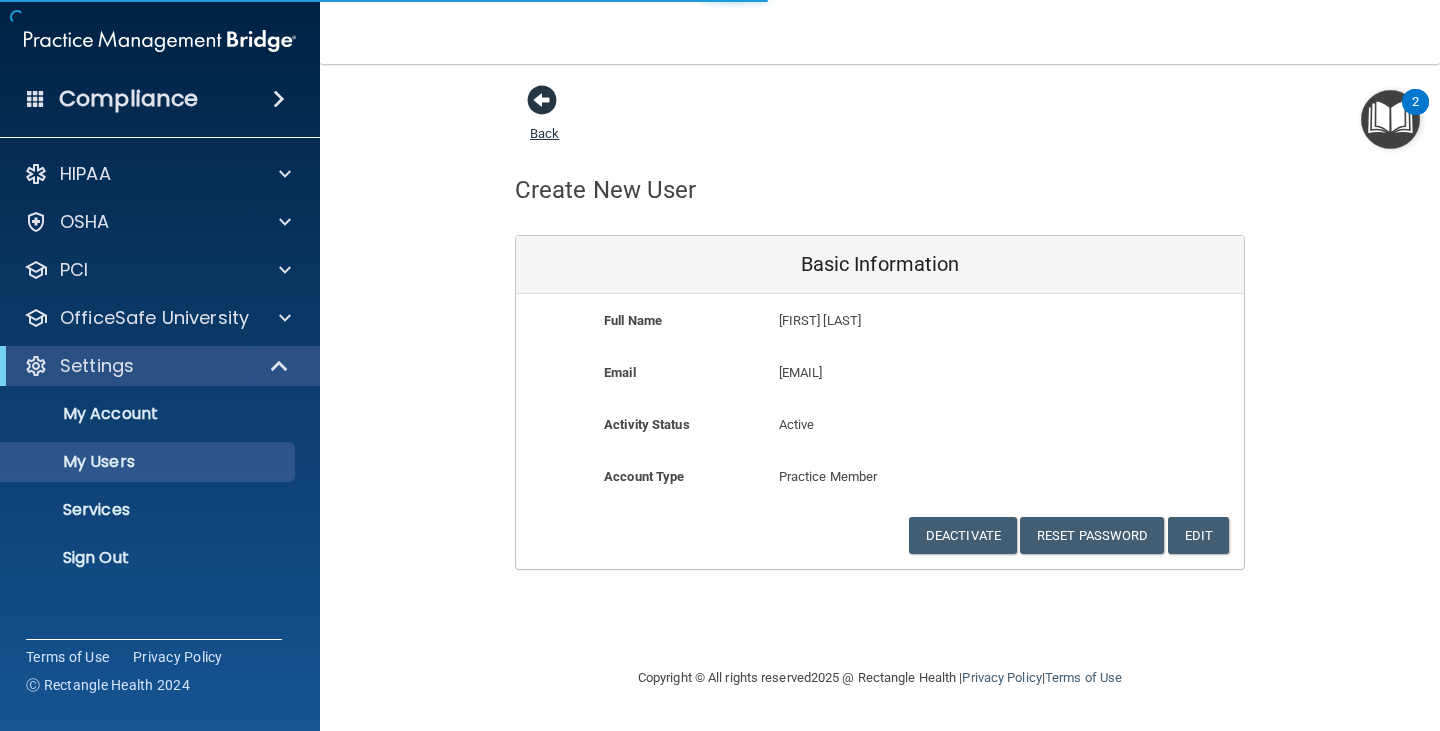 select on "20" 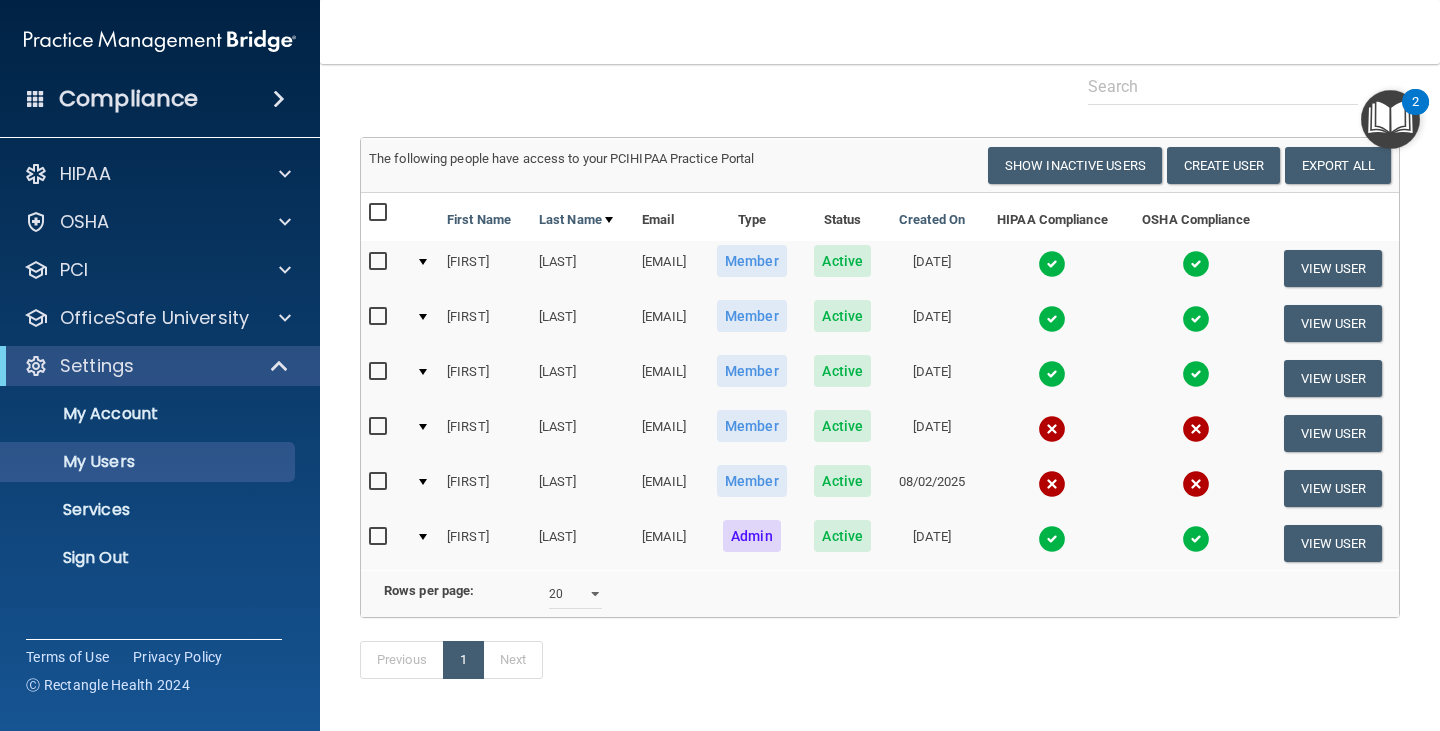 scroll, scrollTop: 200, scrollLeft: 0, axis: vertical 